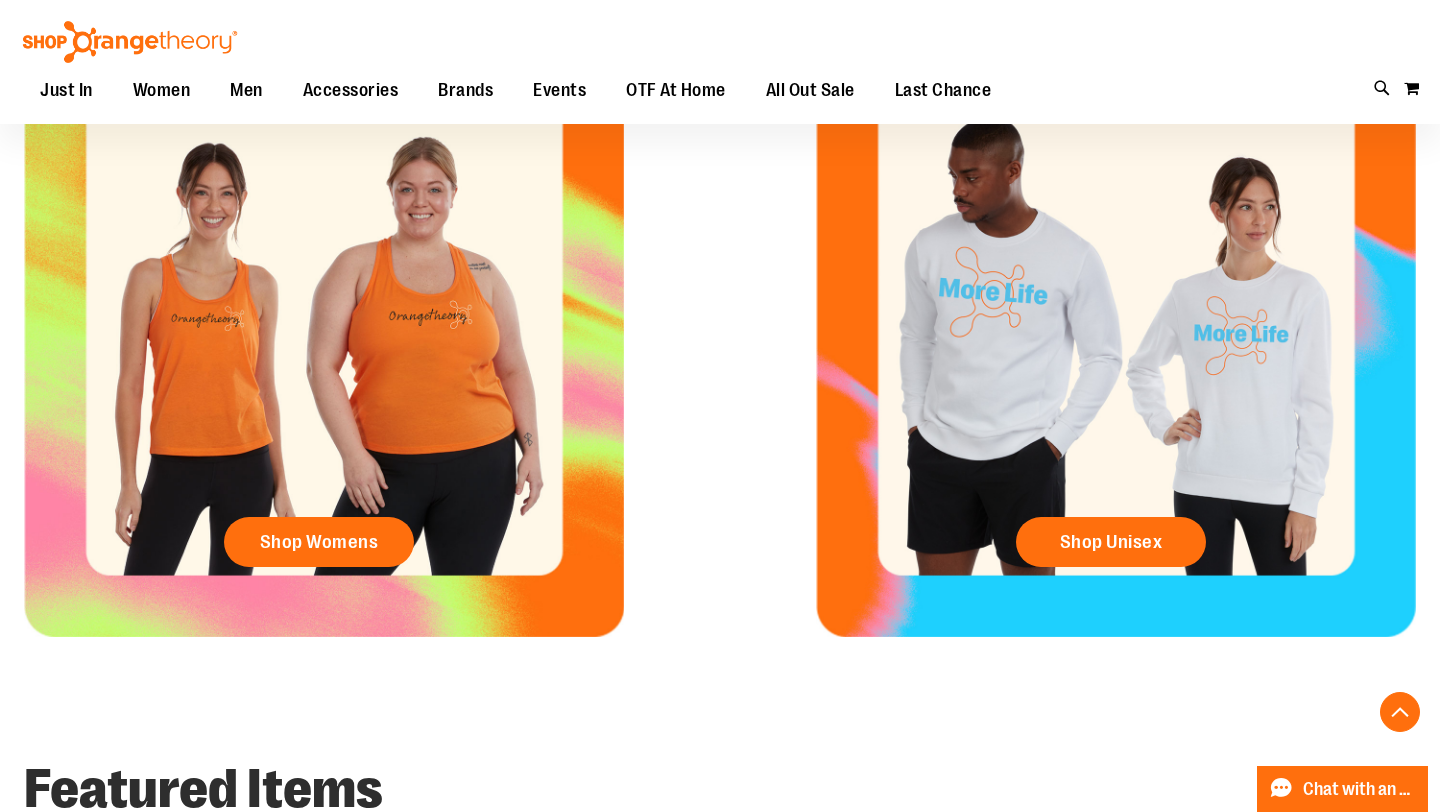 scroll, scrollTop: 863, scrollLeft: 0, axis: vertical 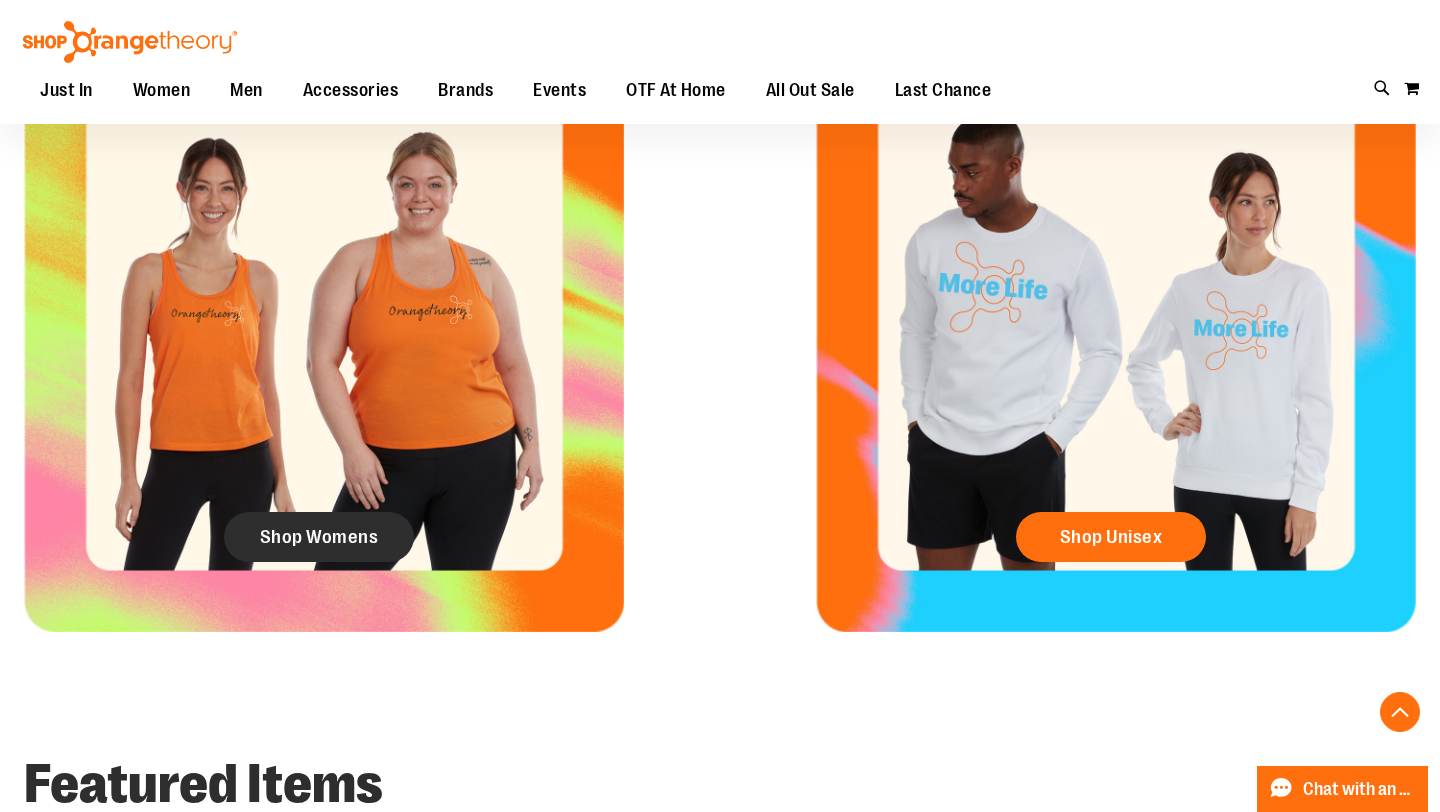 click on "Shop Womens" 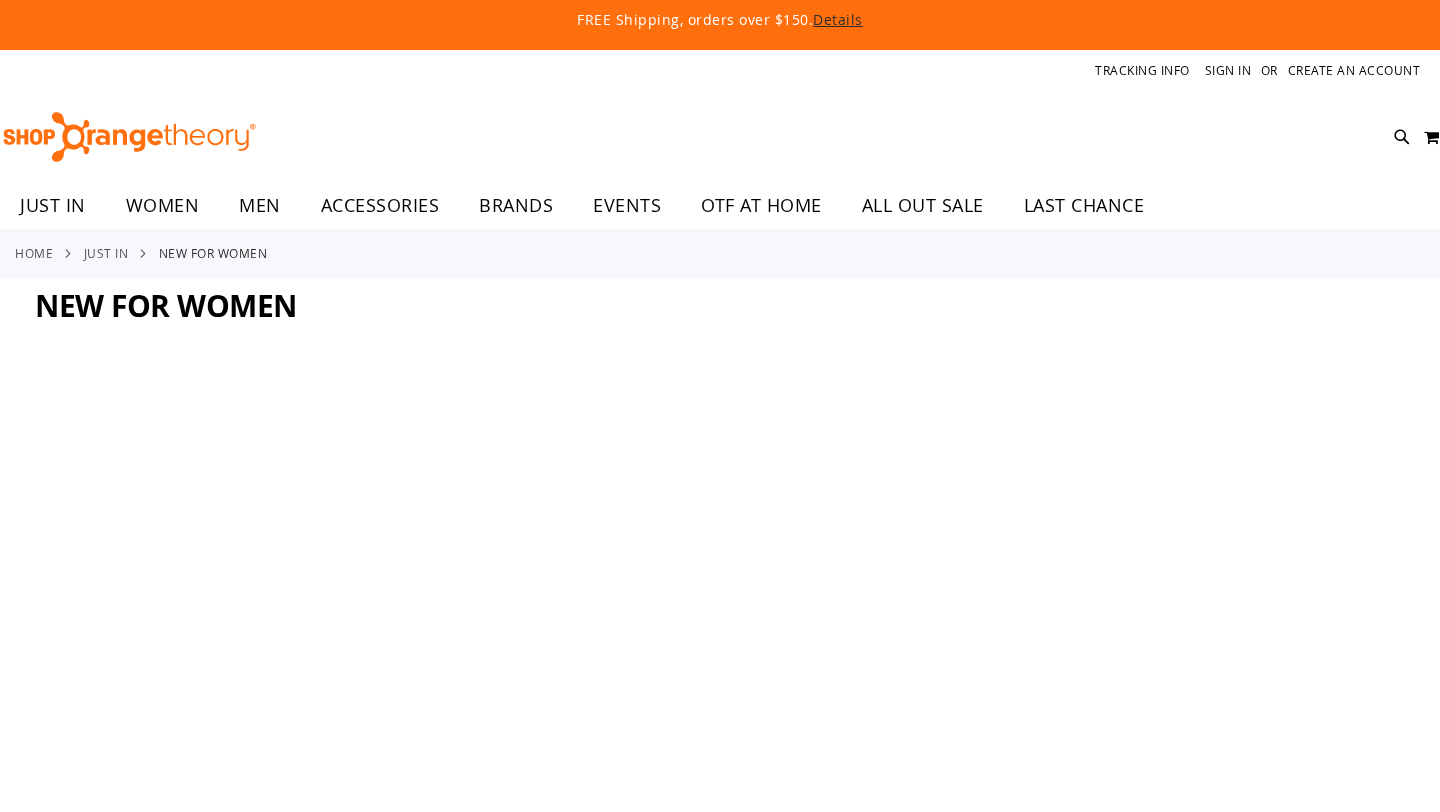scroll, scrollTop: 0, scrollLeft: 0, axis: both 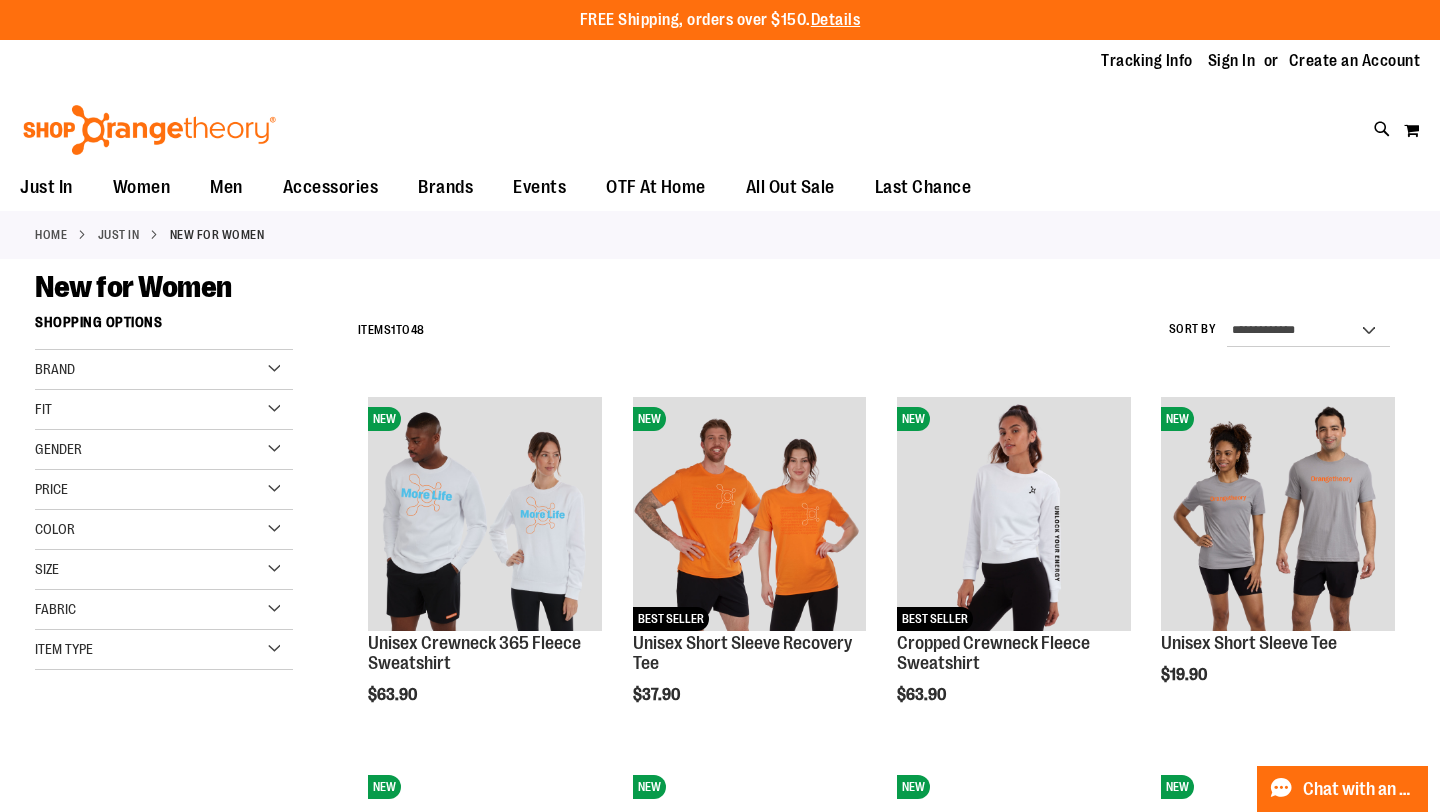 click on "Brand" at bounding box center (164, 370) 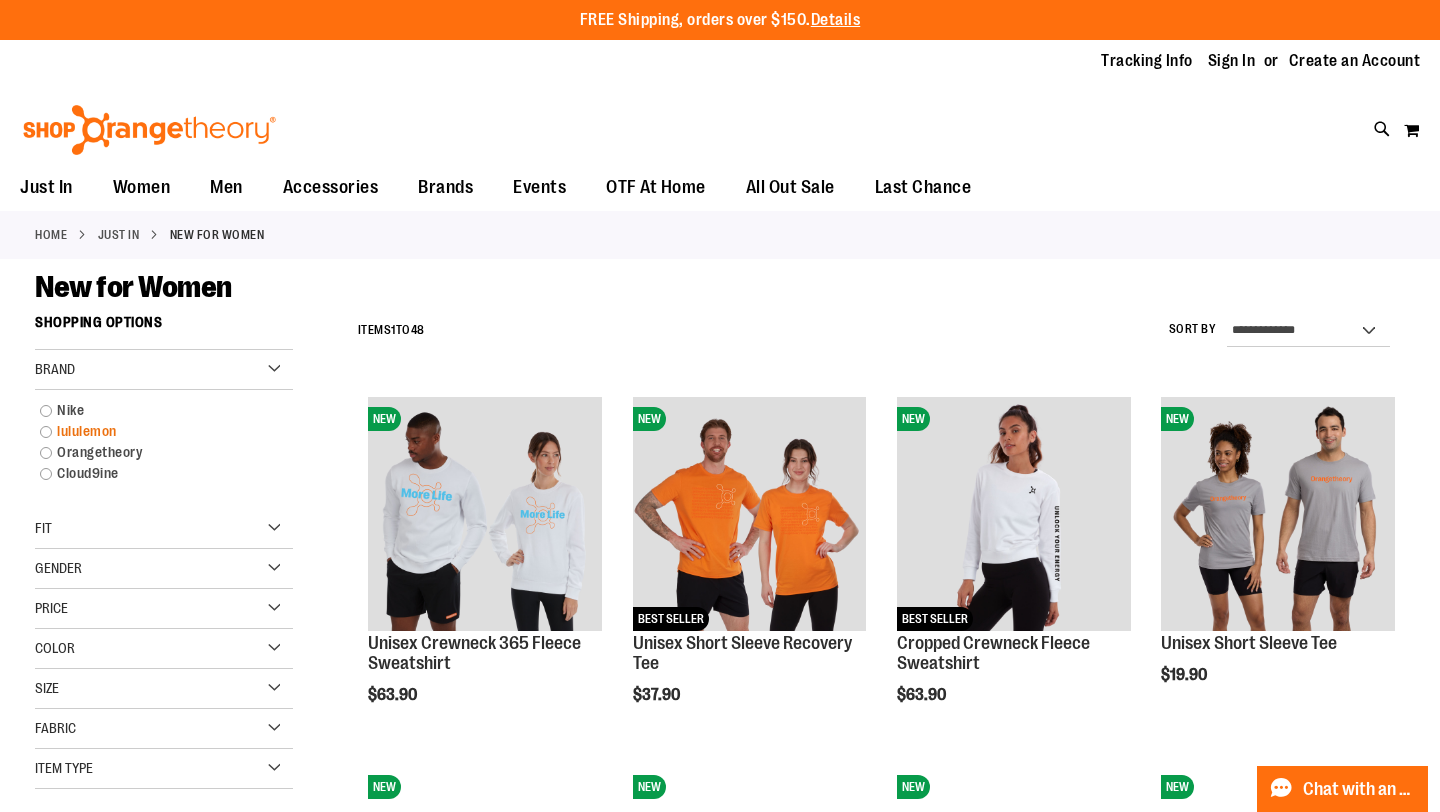 click on "lululemon" at bounding box center [154, 431] 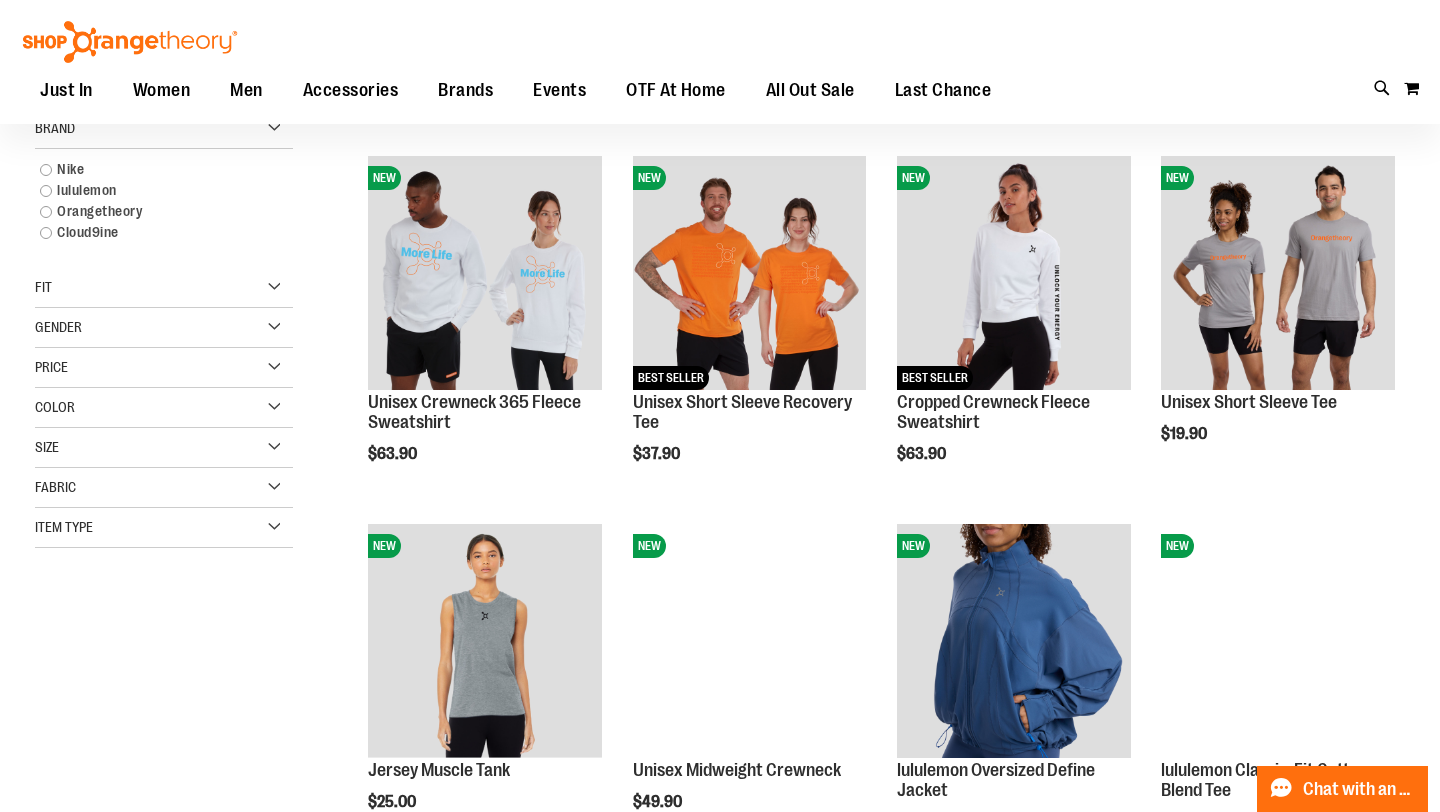 scroll, scrollTop: 233, scrollLeft: 0, axis: vertical 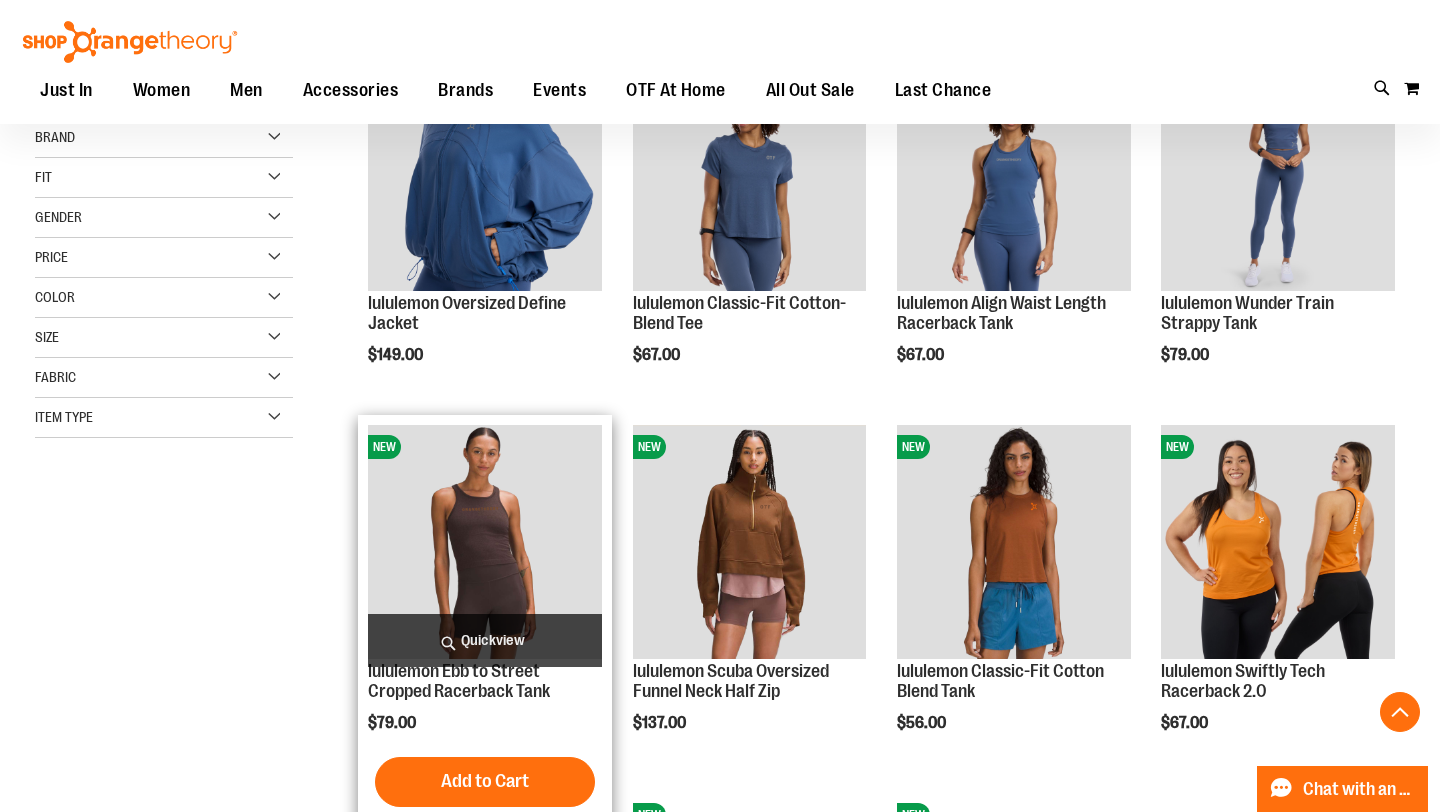 click at bounding box center (485, 542) 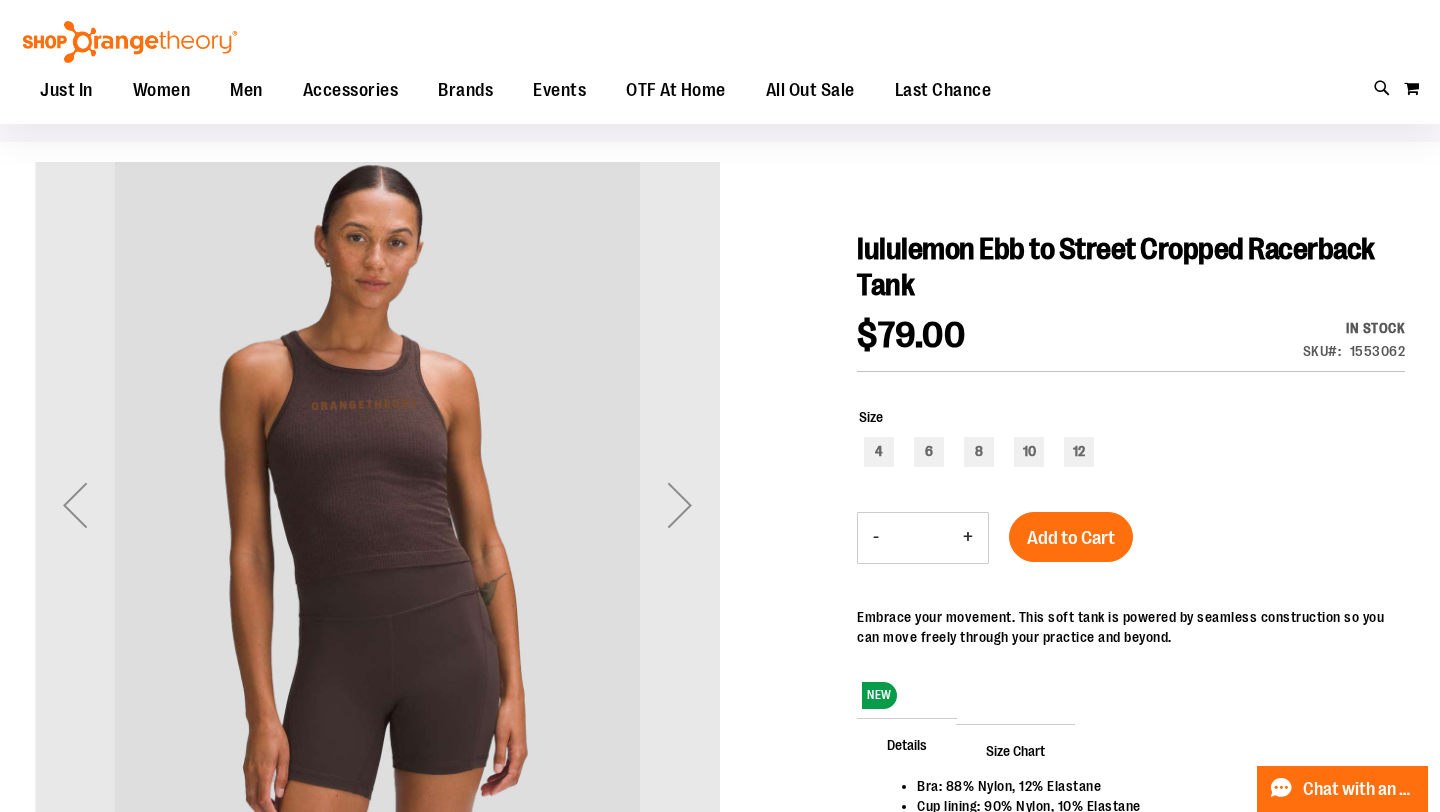 scroll, scrollTop: 126, scrollLeft: 0, axis: vertical 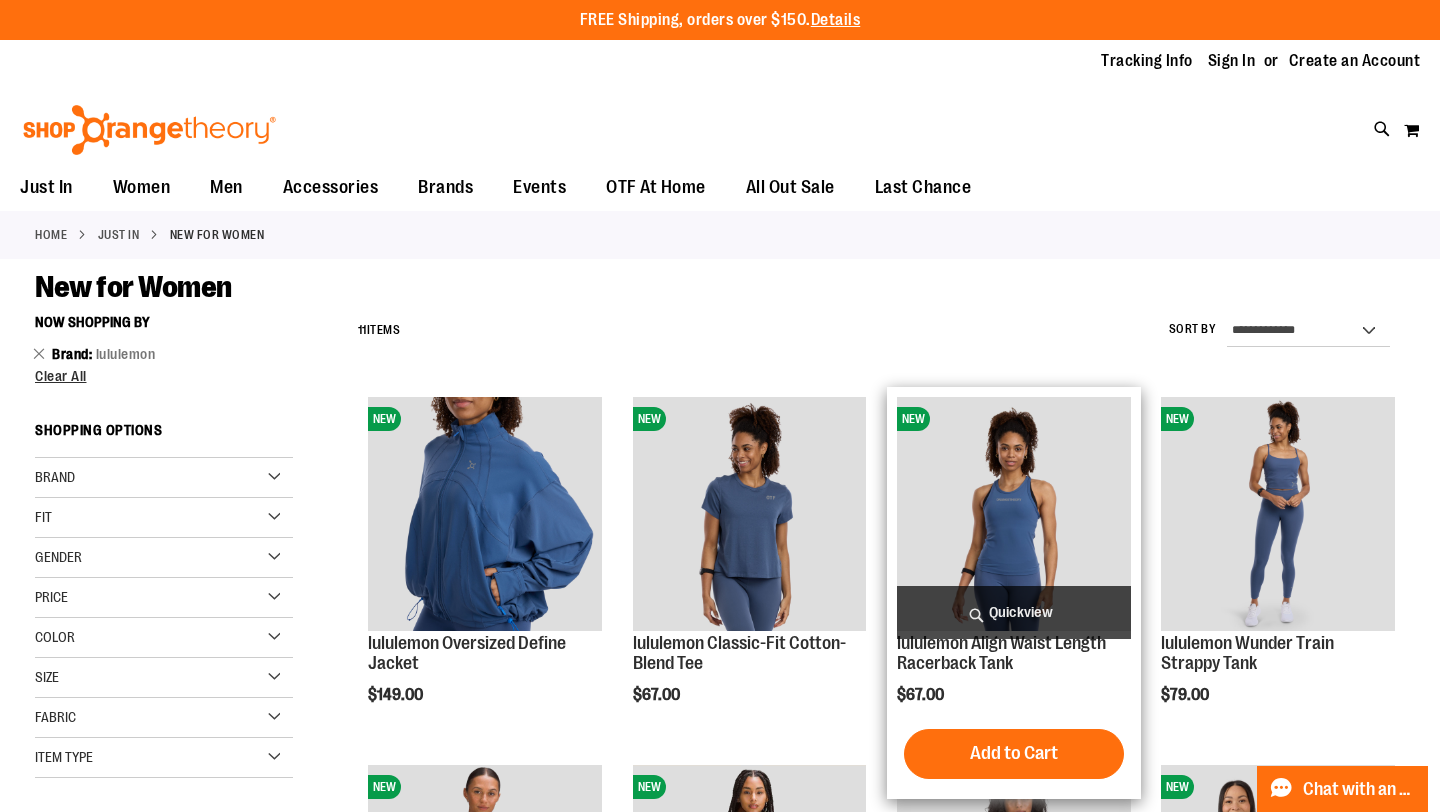 click at bounding box center (1014, 514) 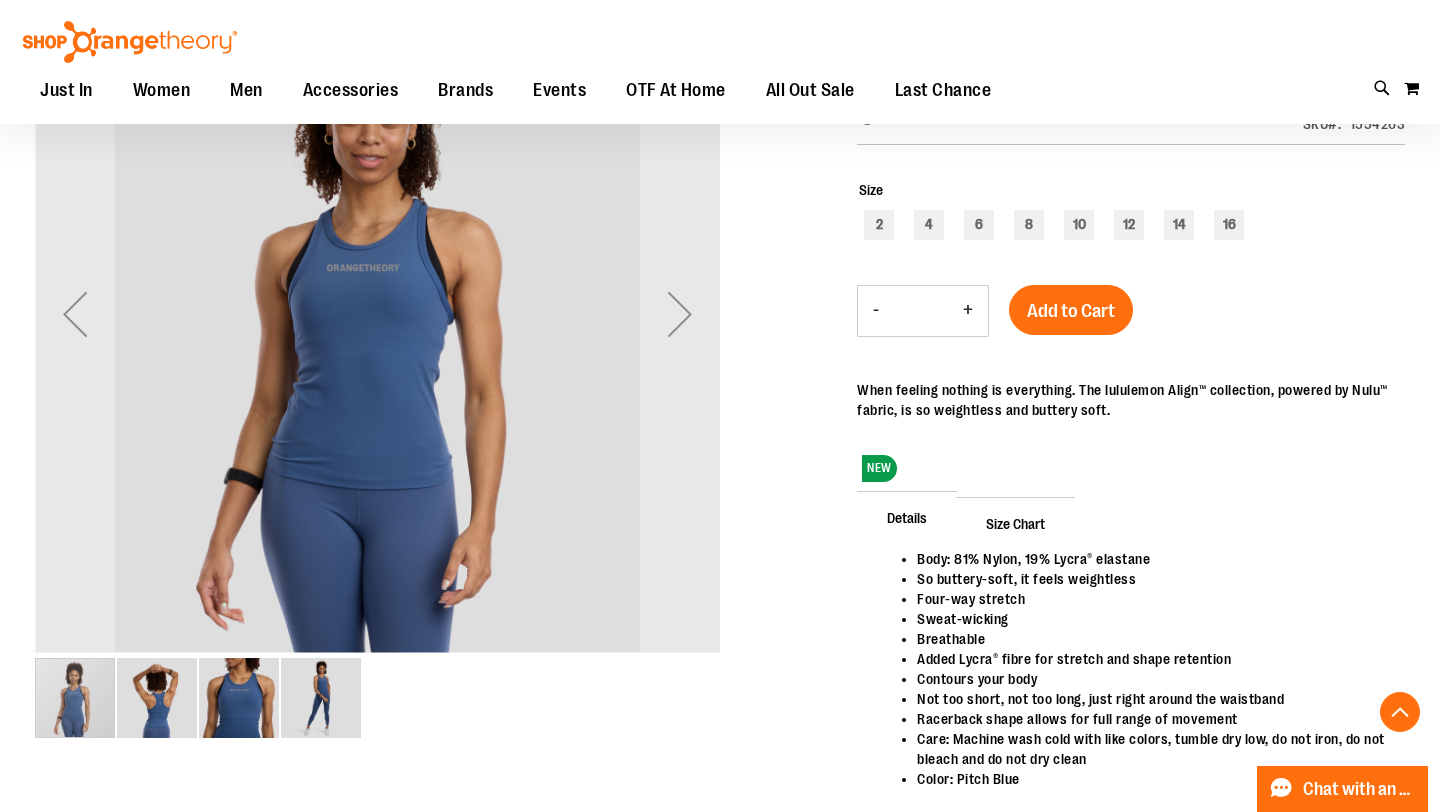 scroll, scrollTop: 315, scrollLeft: 0, axis: vertical 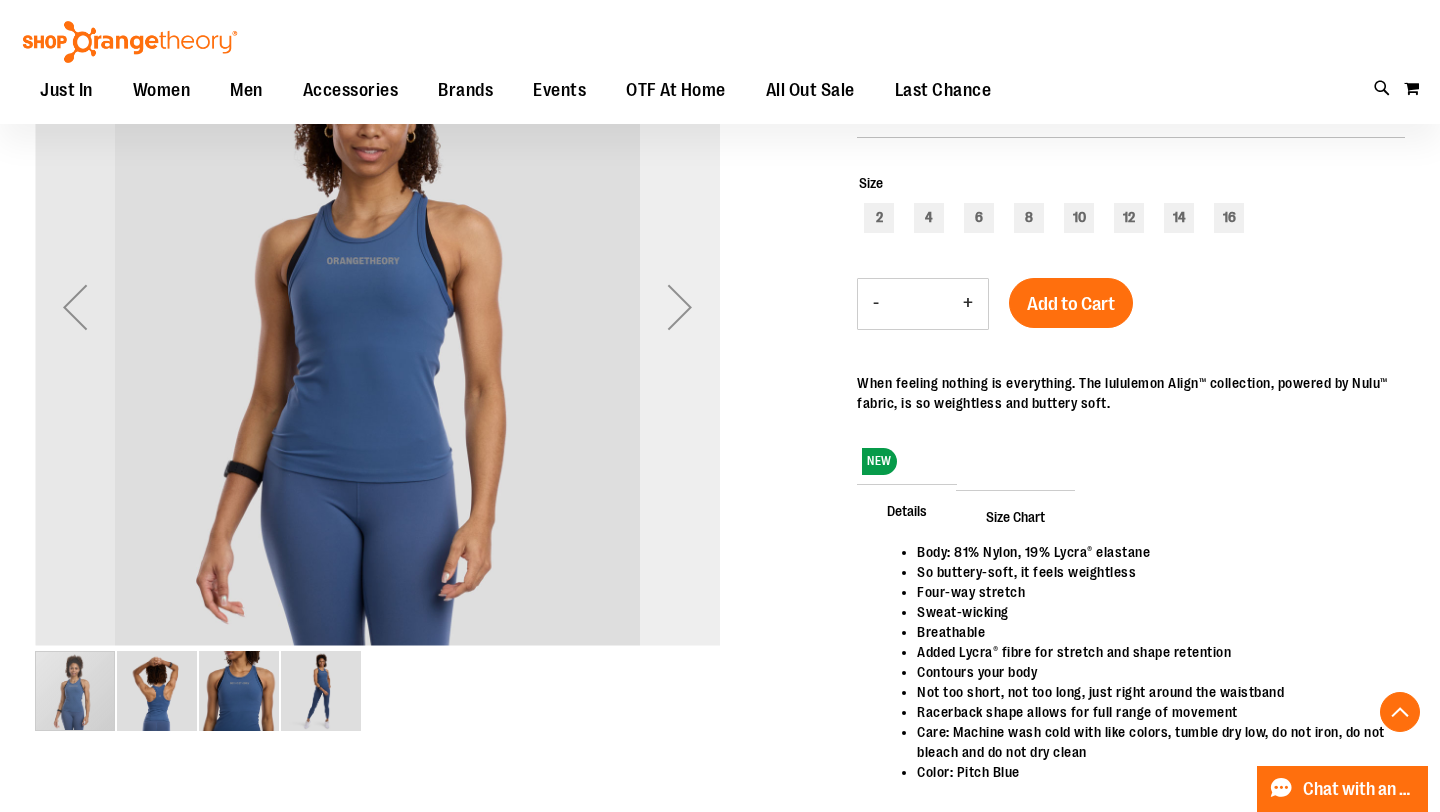 click at bounding box center (680, 307) 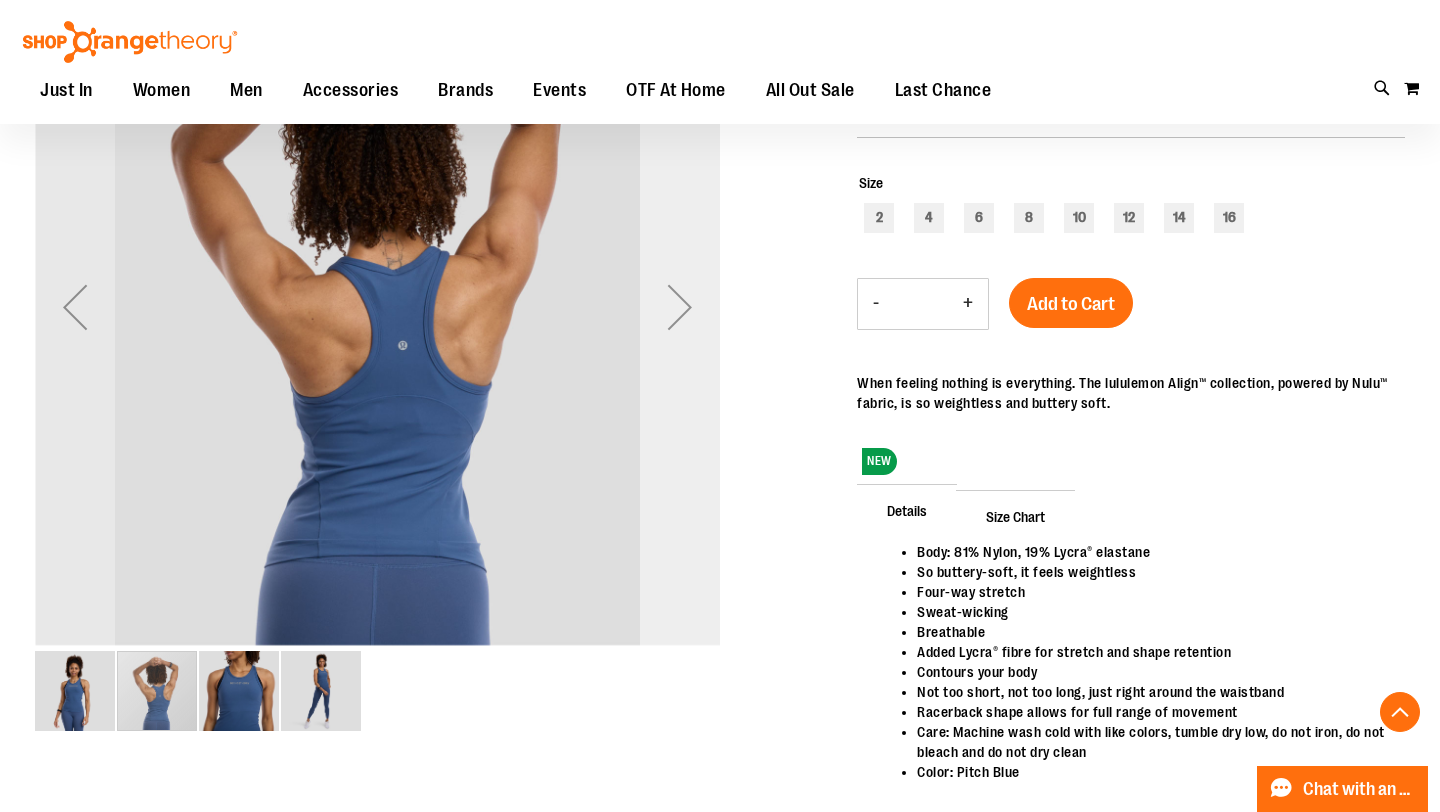 click at bounding box center (680, 307) 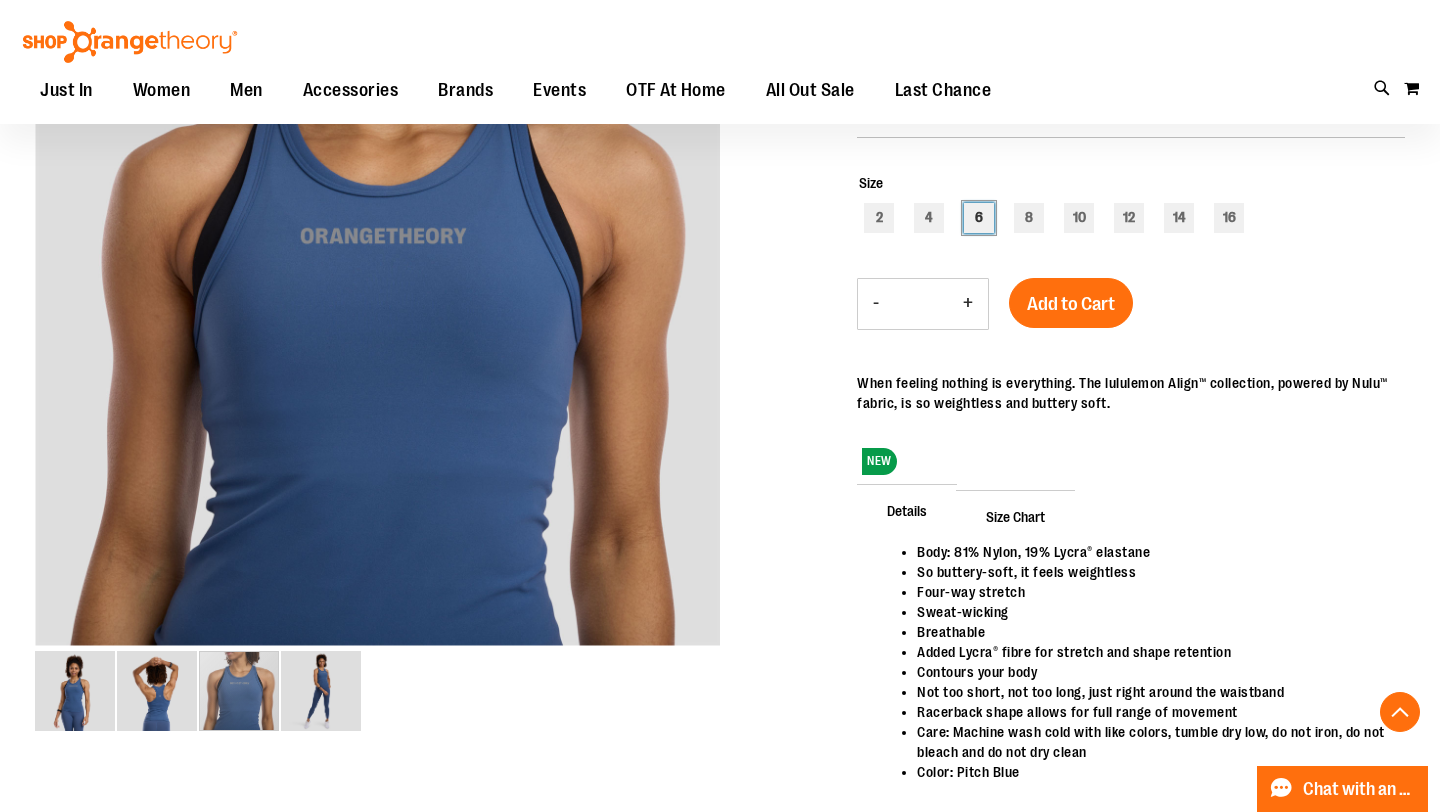 click on "6" at bounding box center [979, 218] 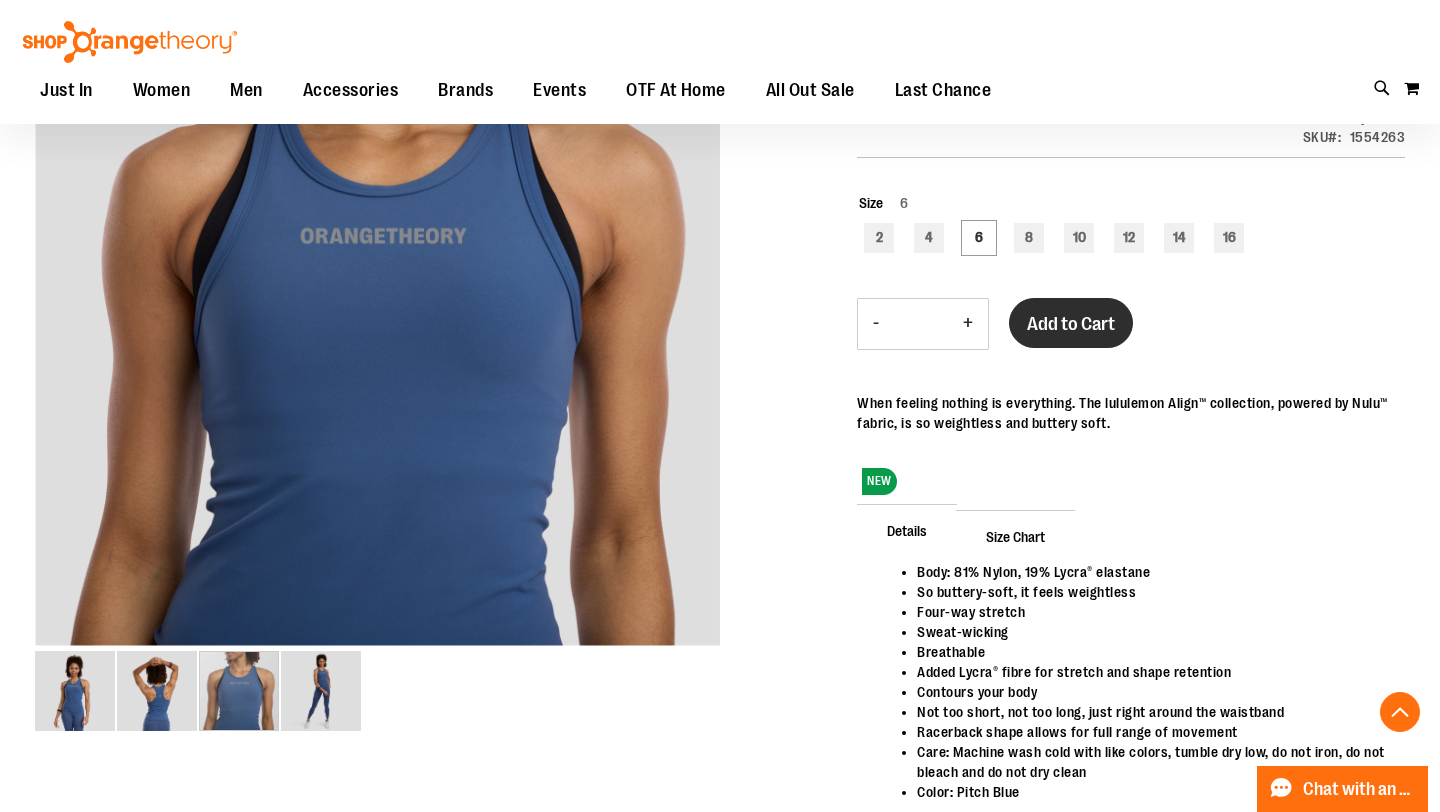 click on "Add to Cart" at bounding box center (1071, 323) 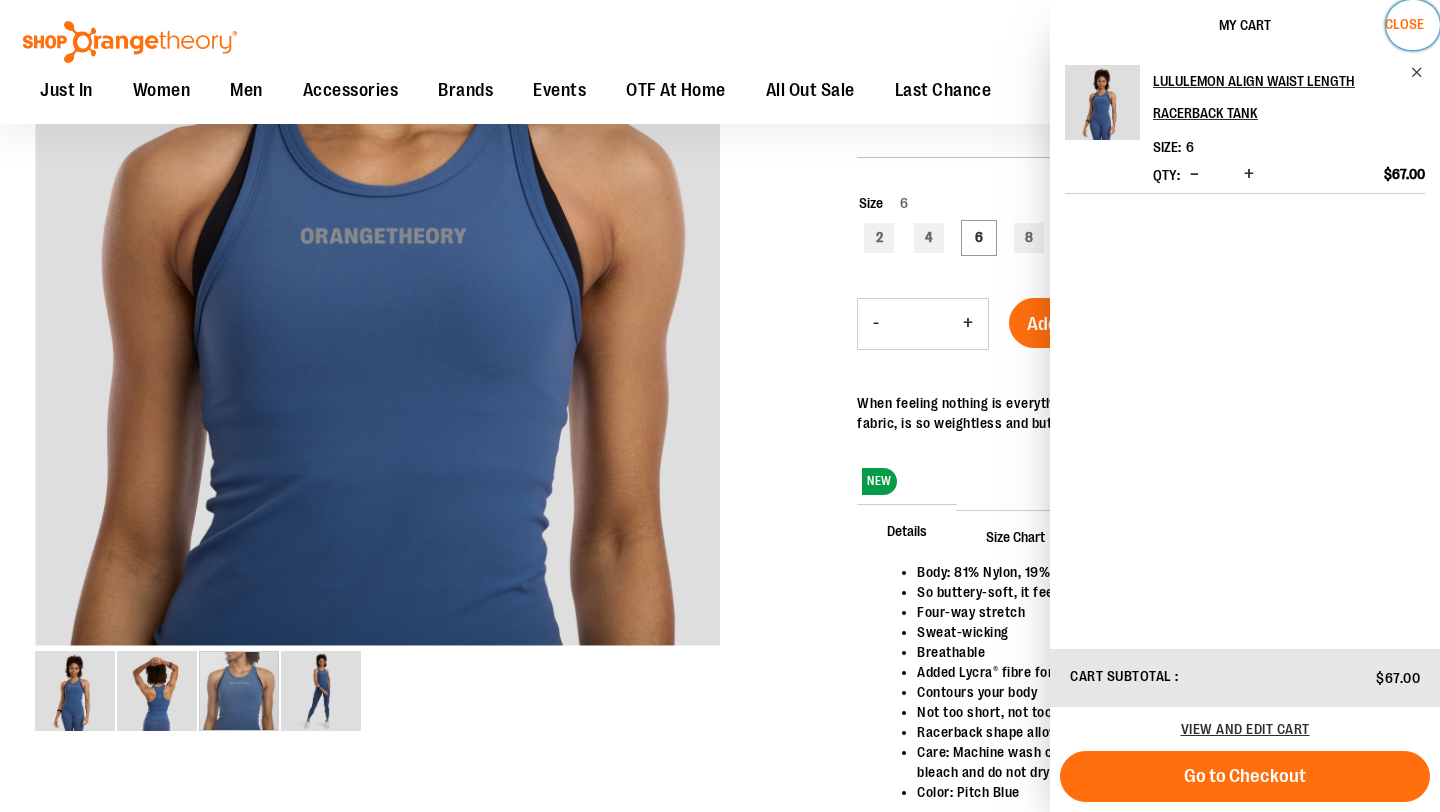 click on "Close" at bounding box center (1404, 24) 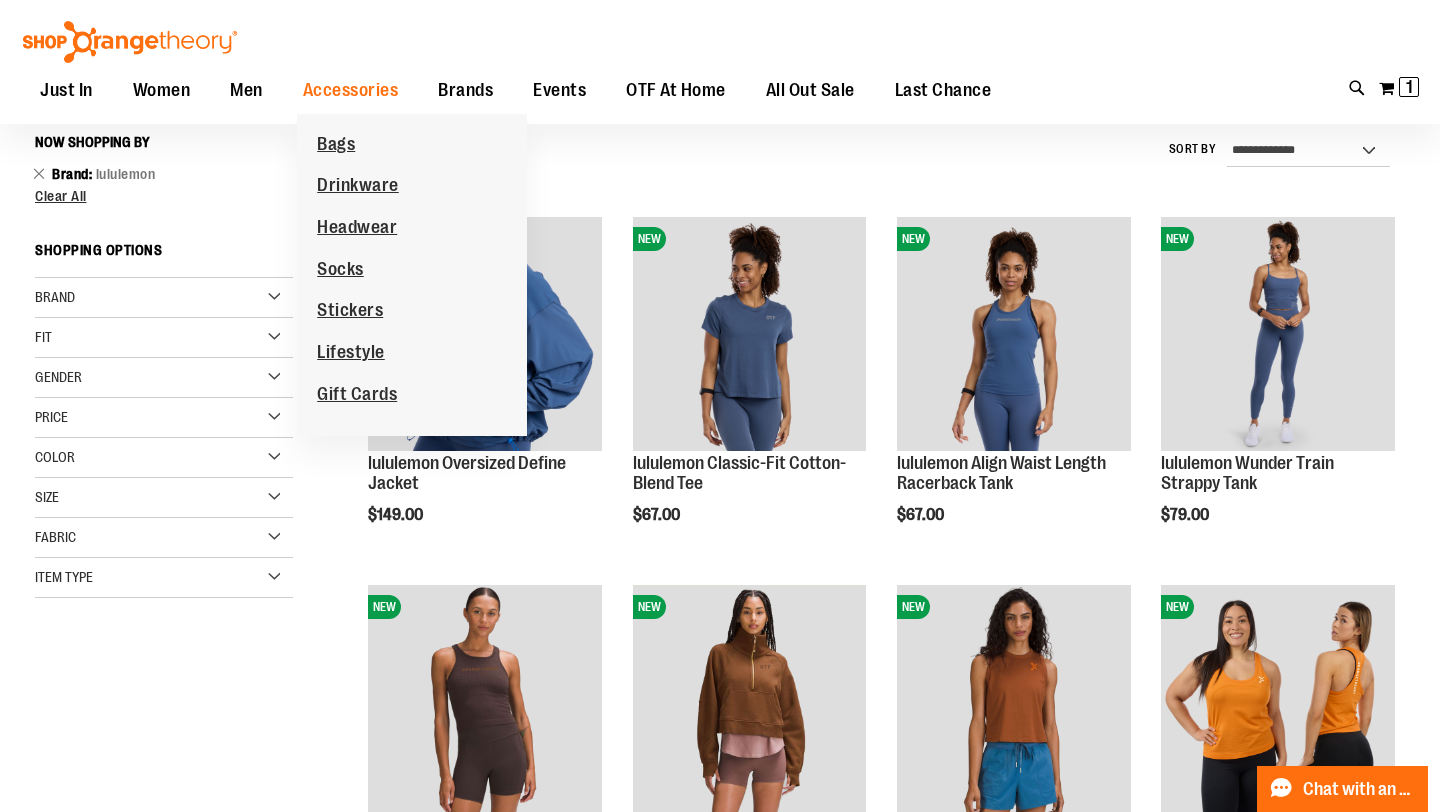 scroll, scrollTop: 180, scrollLeft: 0, axis: vertical 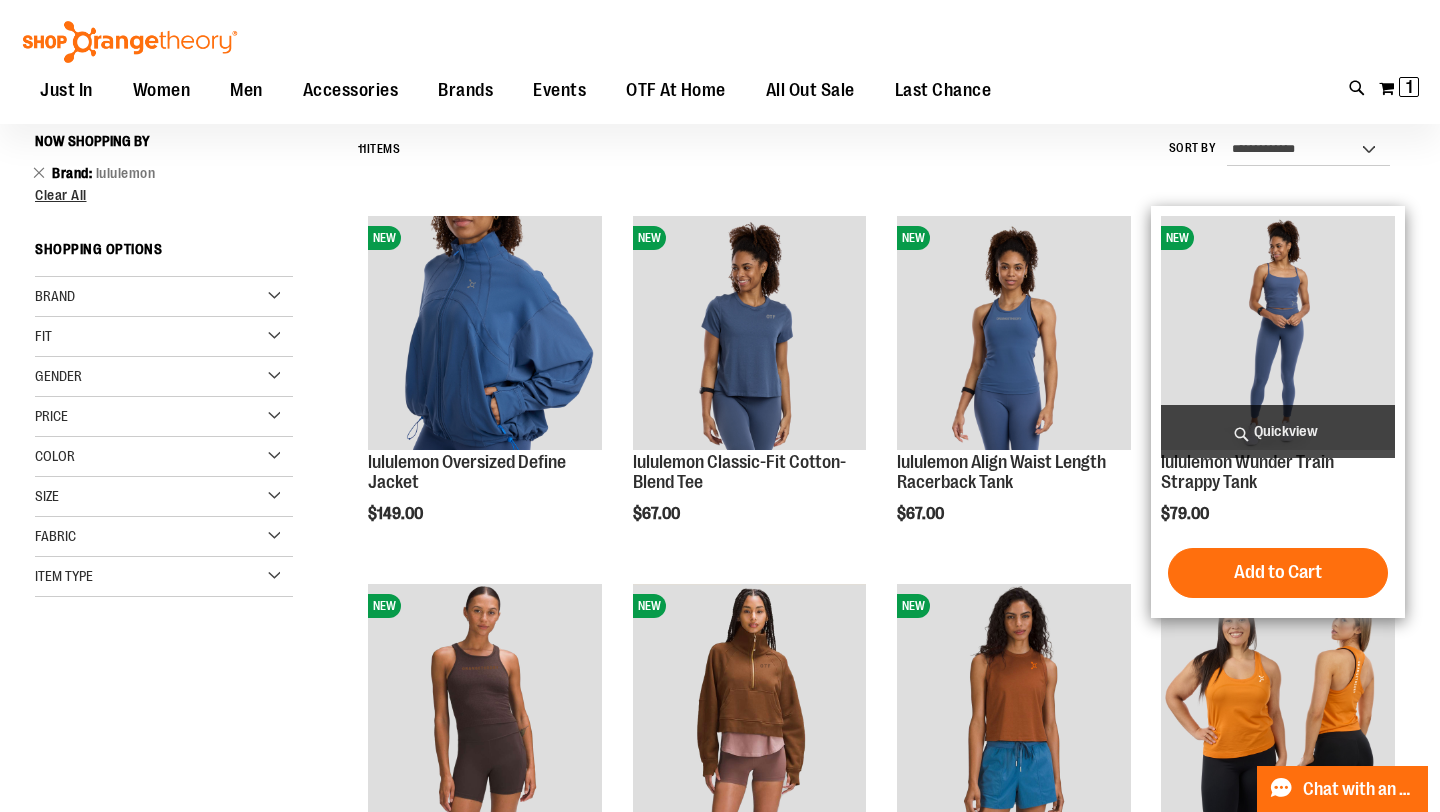 click at bounding box center (1278, 333) 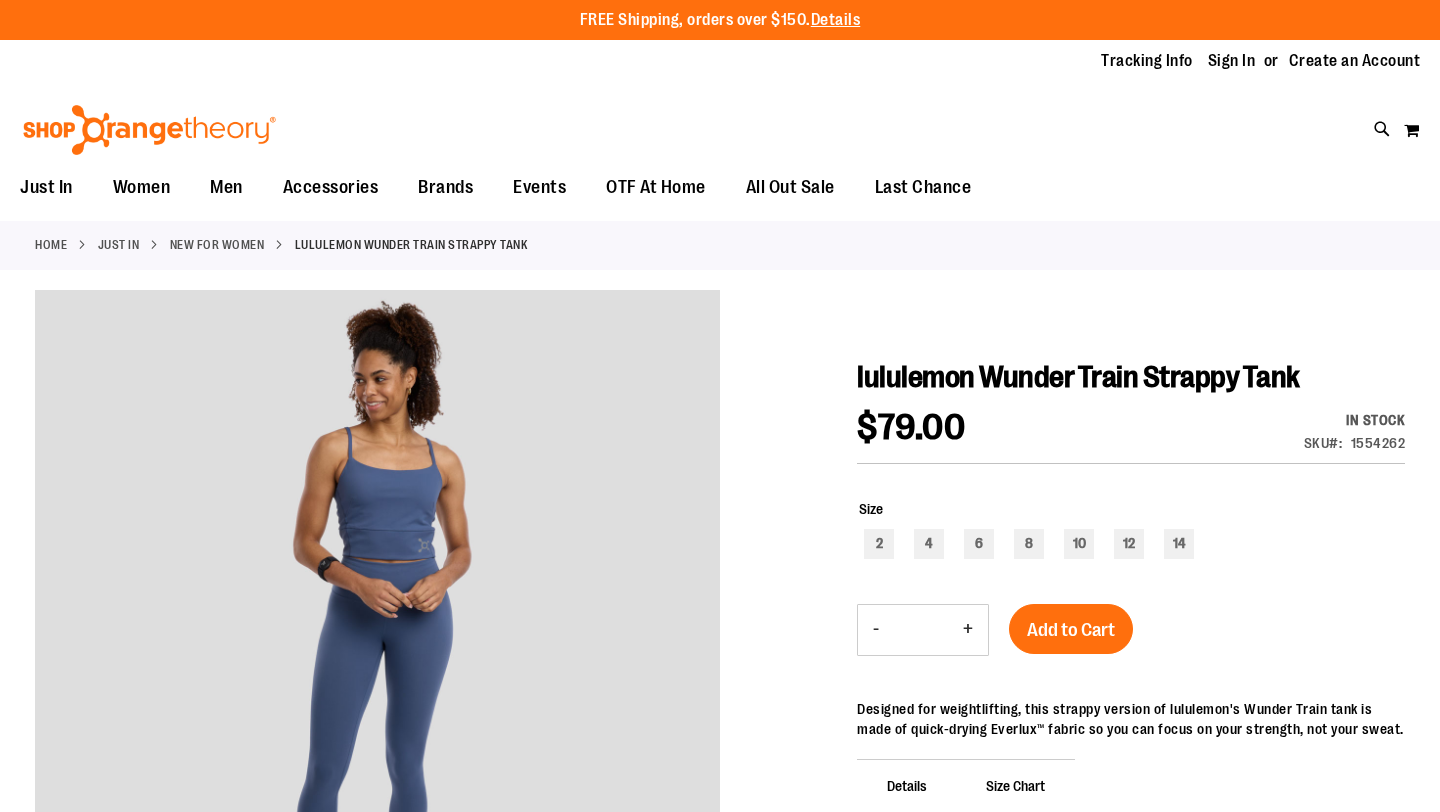 scroll, scrollTop: 0, scrollLeft: 0, axis: both 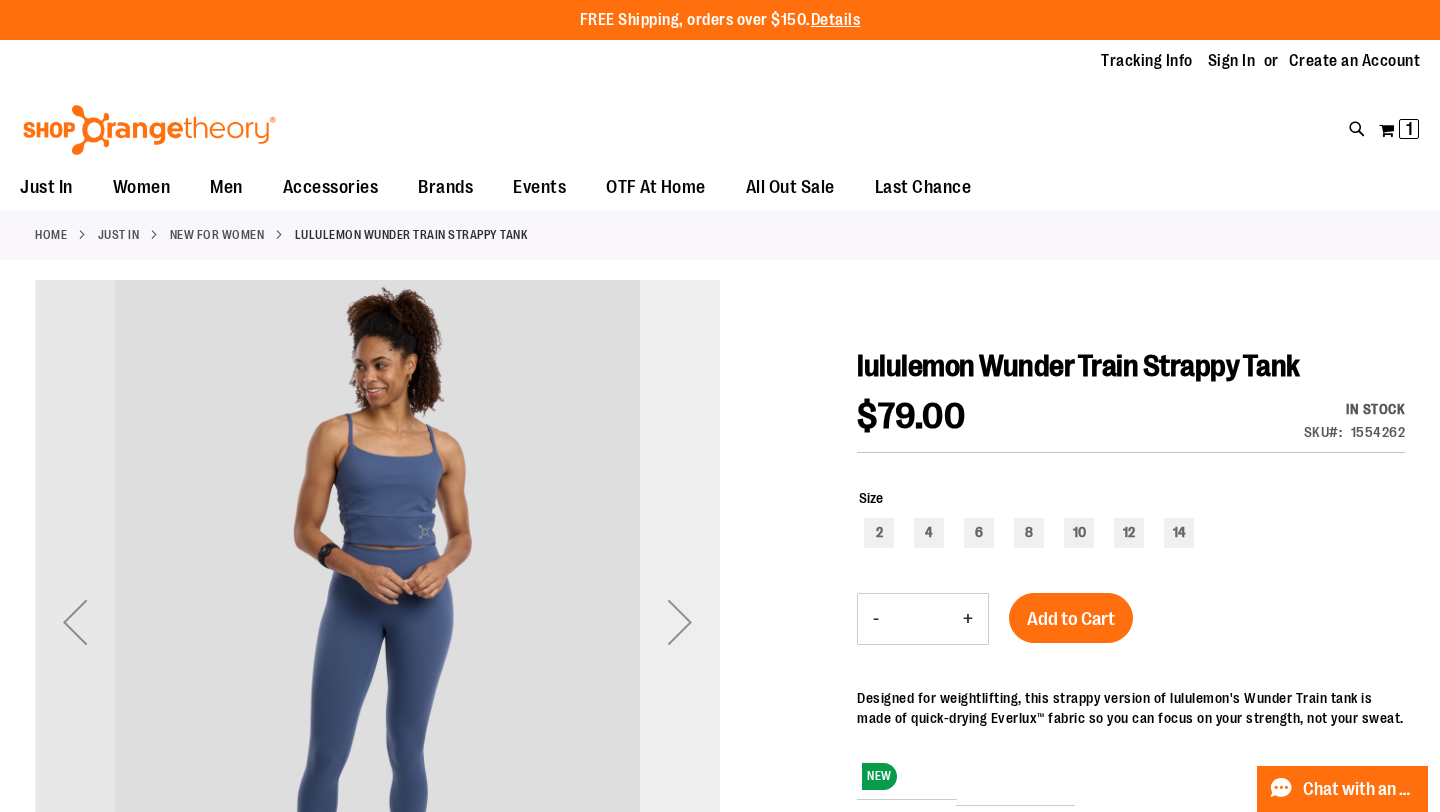 click at bounding box center (680, 622) 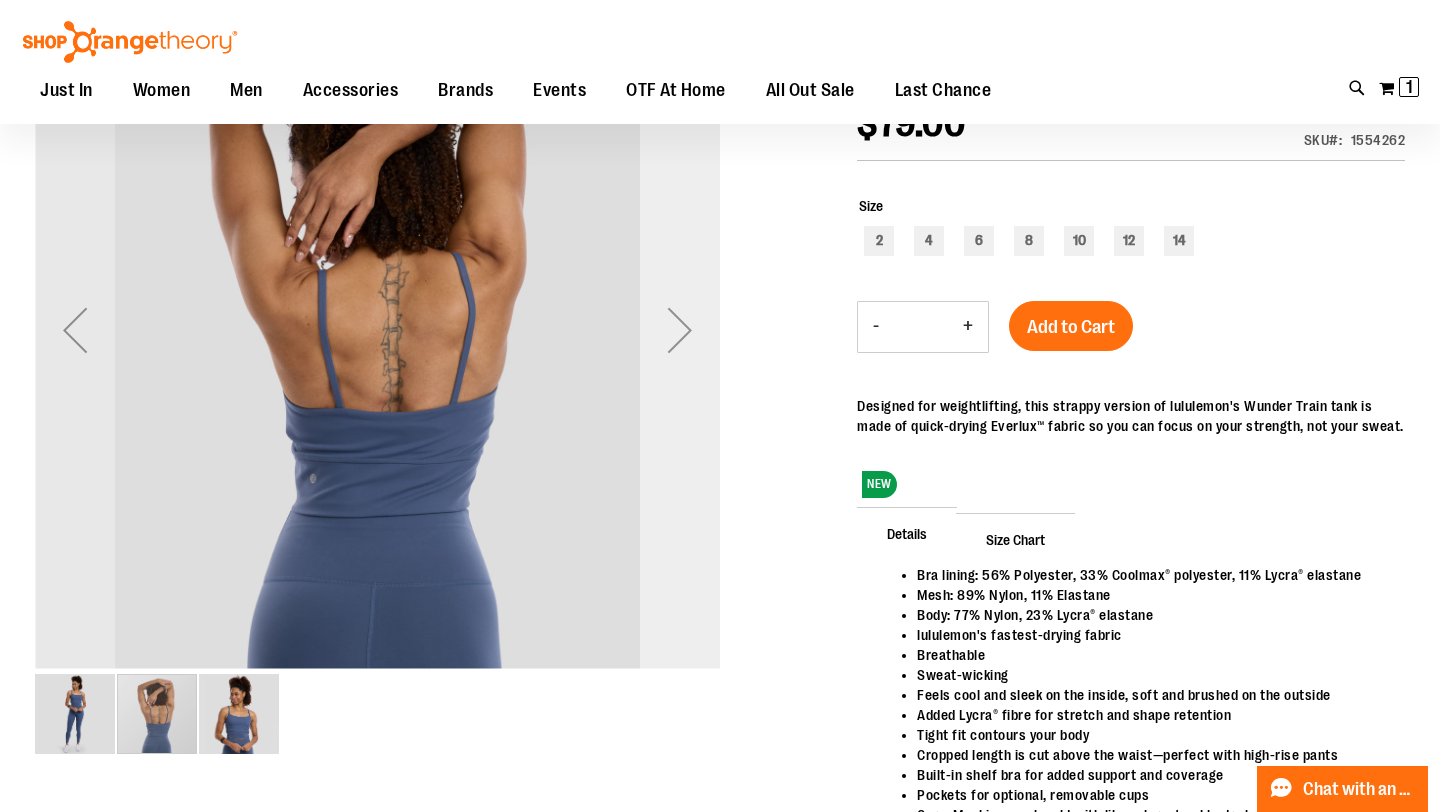 scroll, scrollTop: 289, scrollLeft: 0, axis: vertical 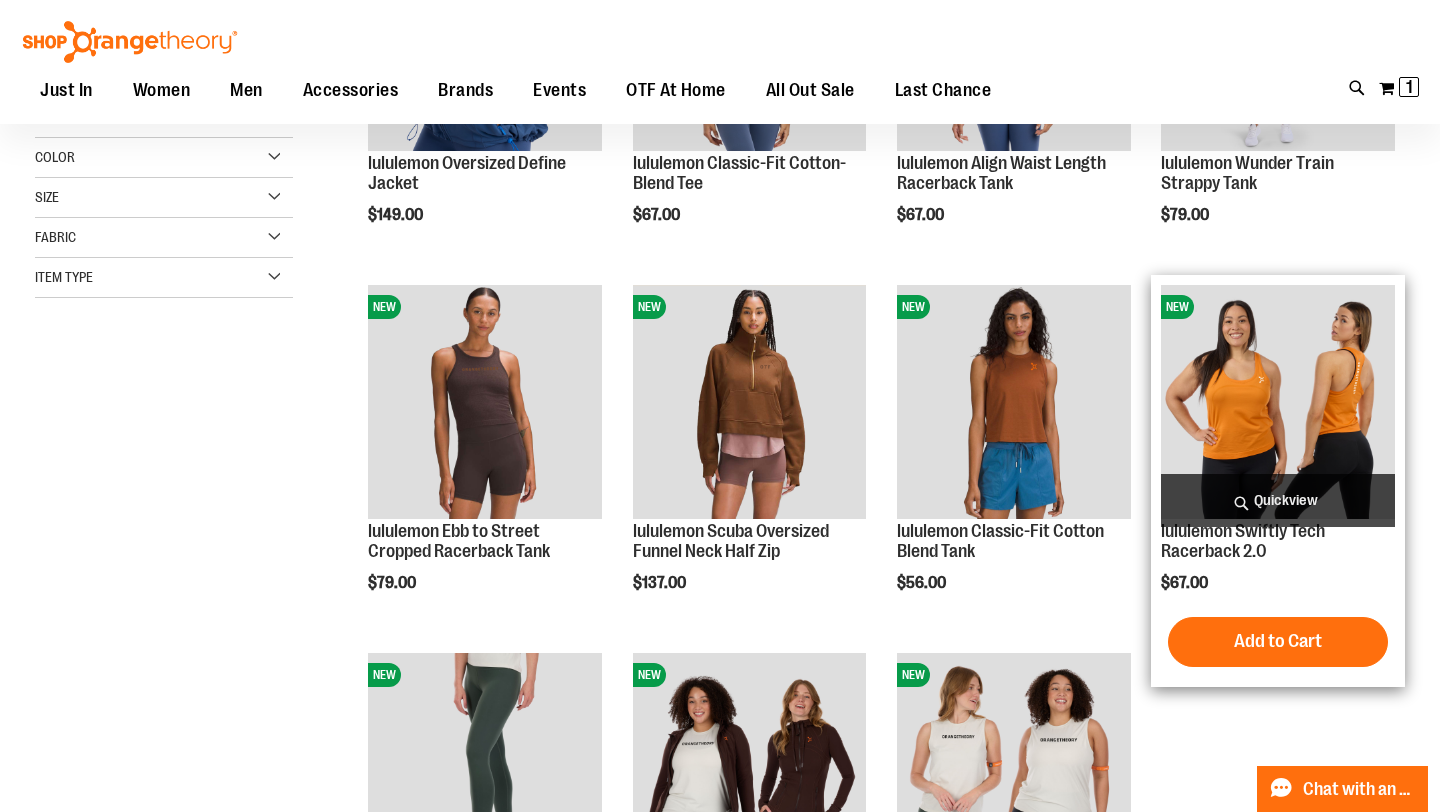 click at bounding box center [1278, 402] 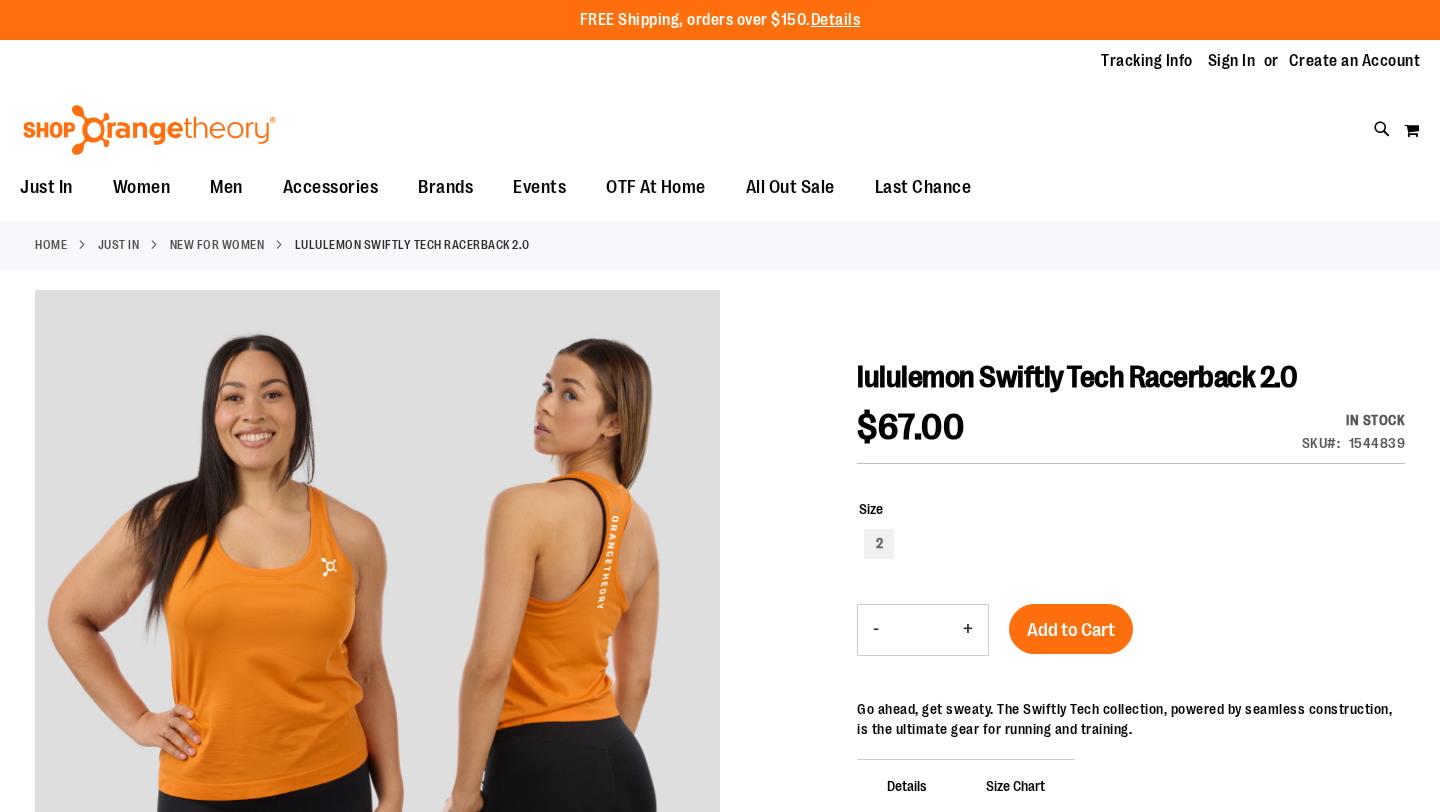 scroll, scrollTop: 0, scrollLeft: 0, axis: both 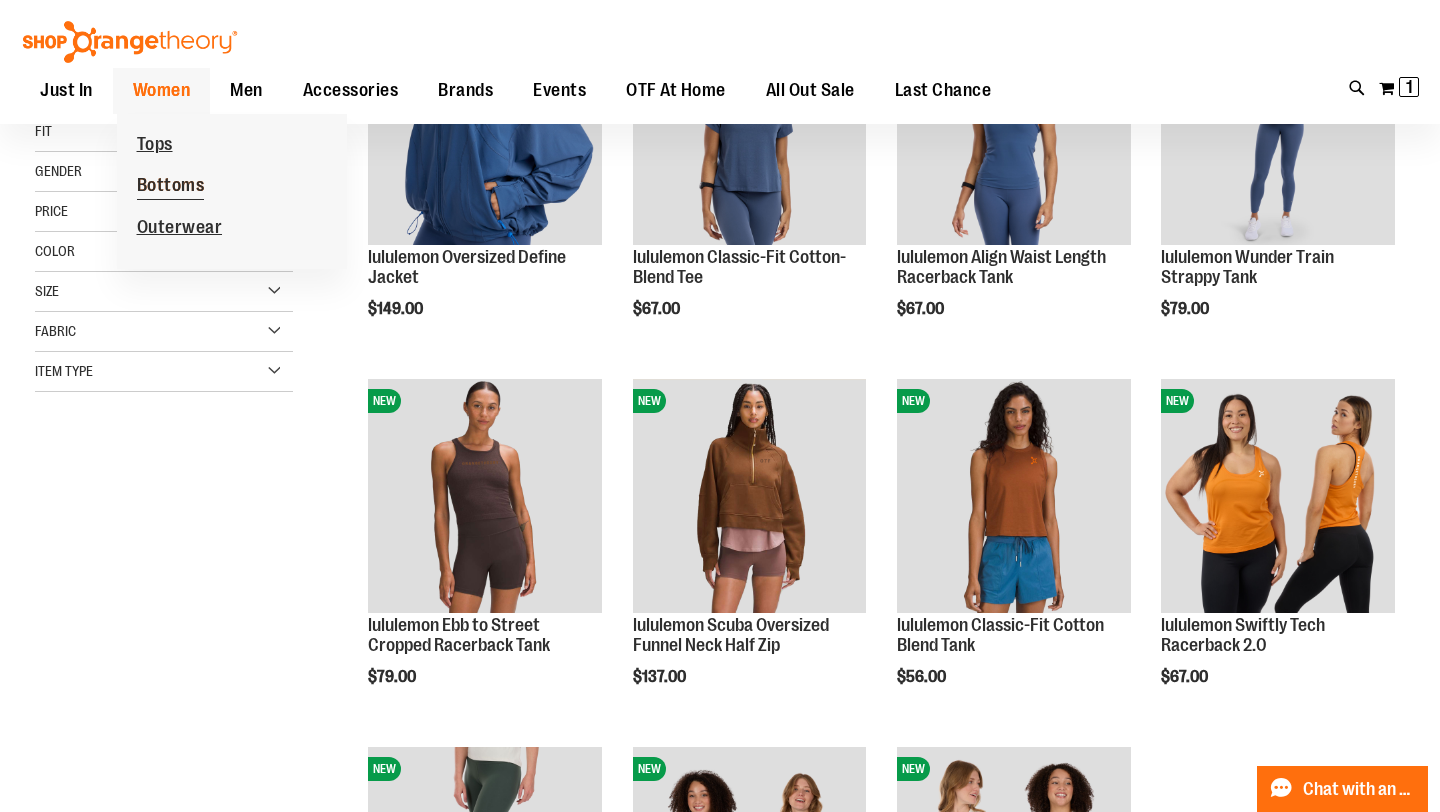 click on "Bottoms" at bounding box center [171, 187] 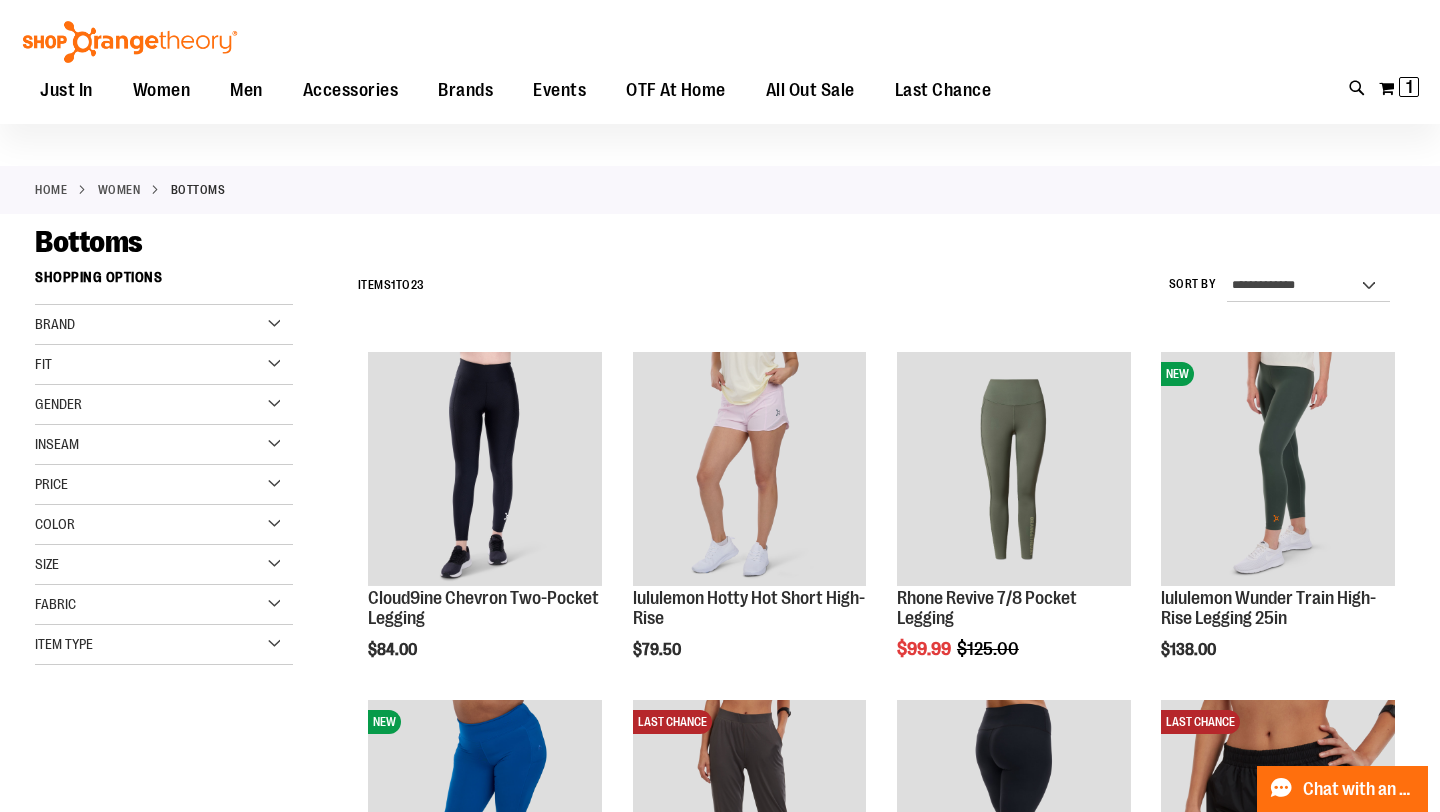 scroll, scrollTop: 45, scrollLeft: 0, axis: vertical 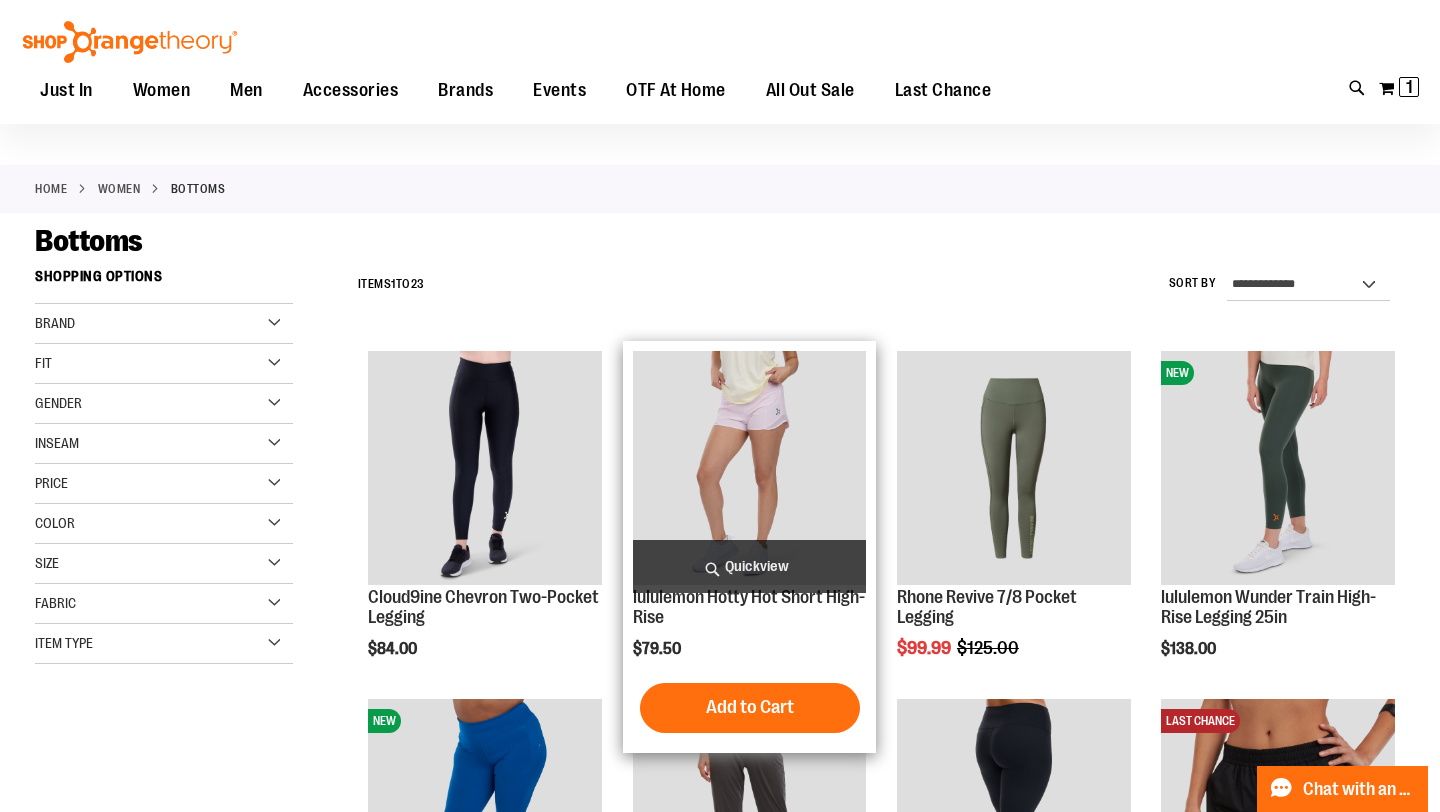 click at bounding box center (750, 468) 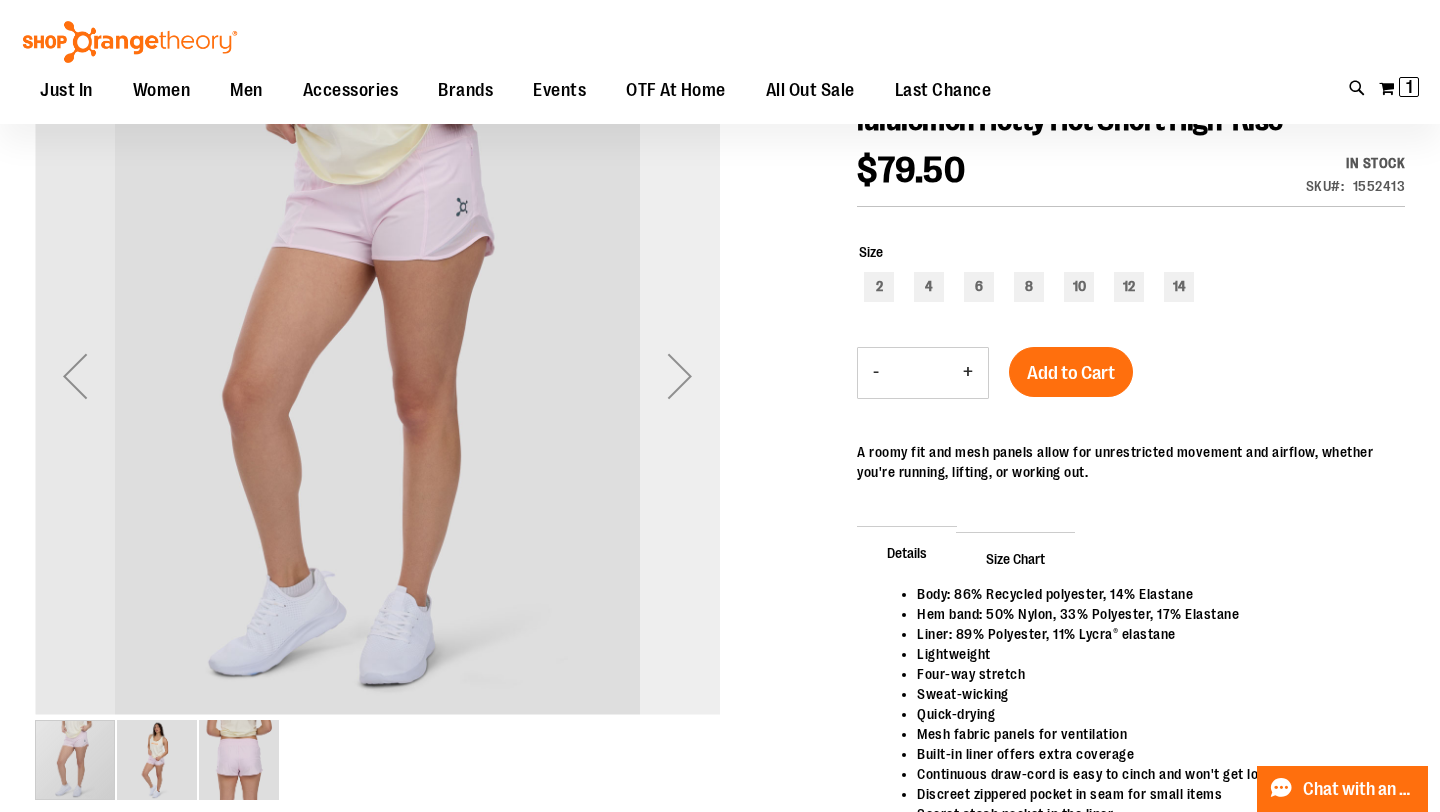 scroll, scrollTop: 224, scrollLeft: 0, axis: vertical 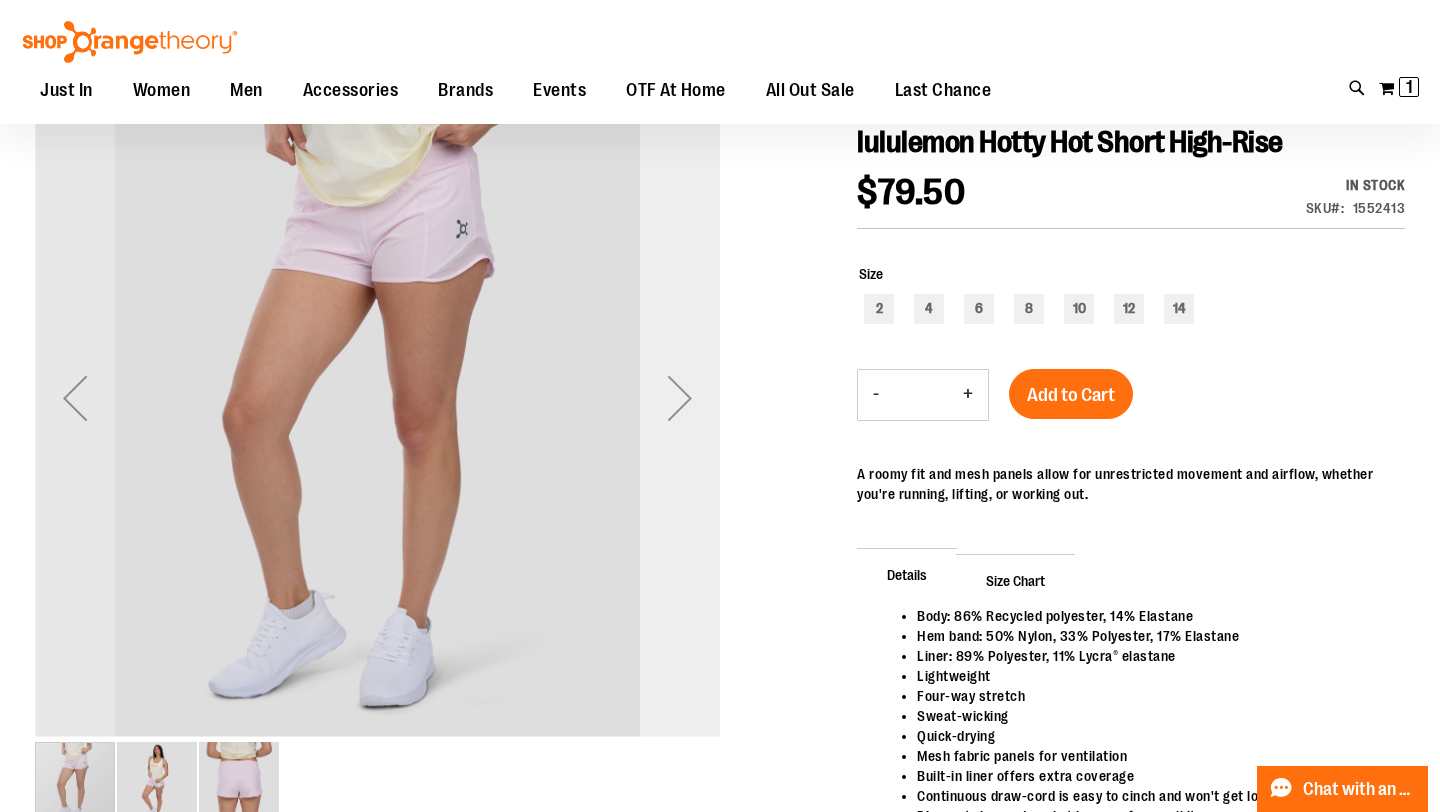 click at bounding box center [680, 398] 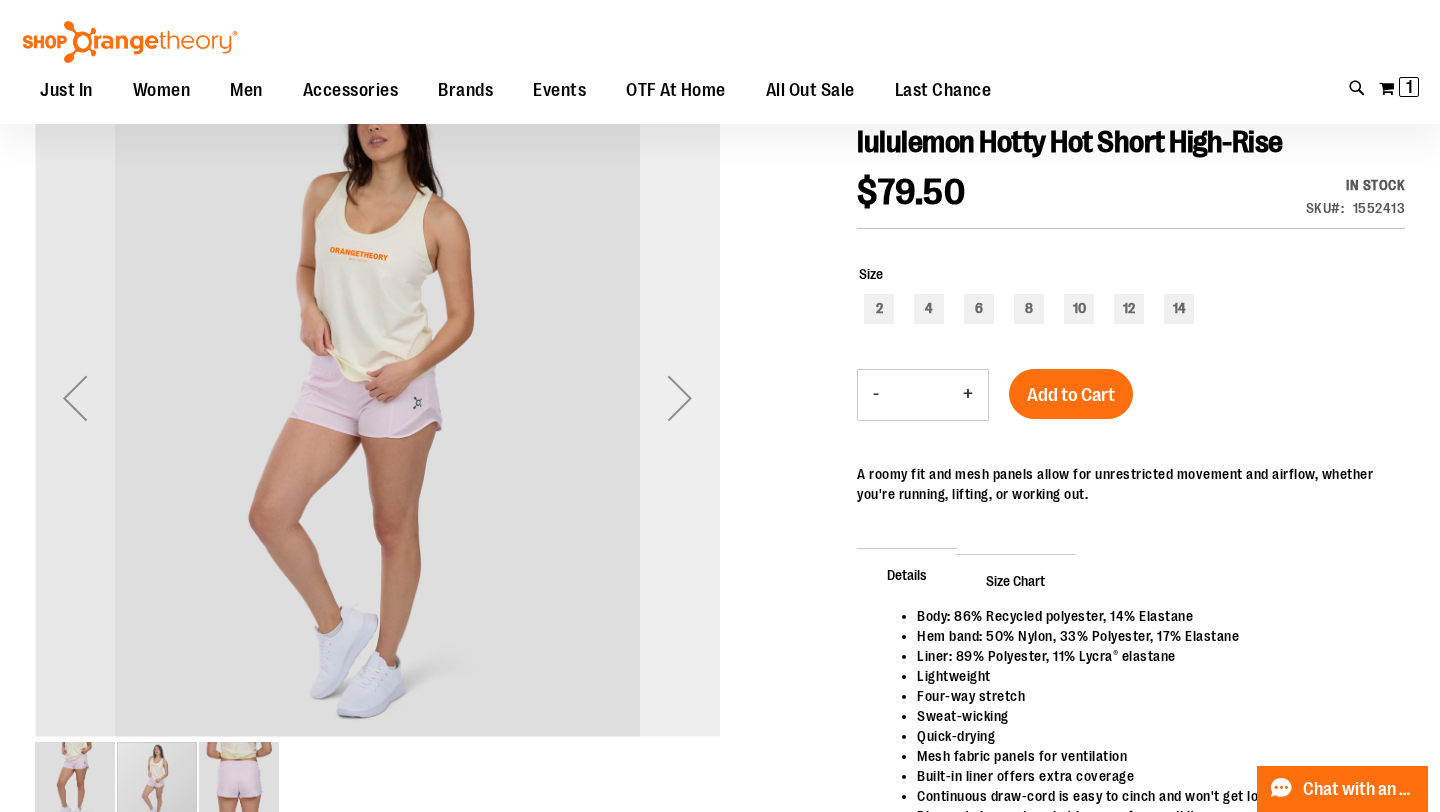 click at bounding box center (680, 398) 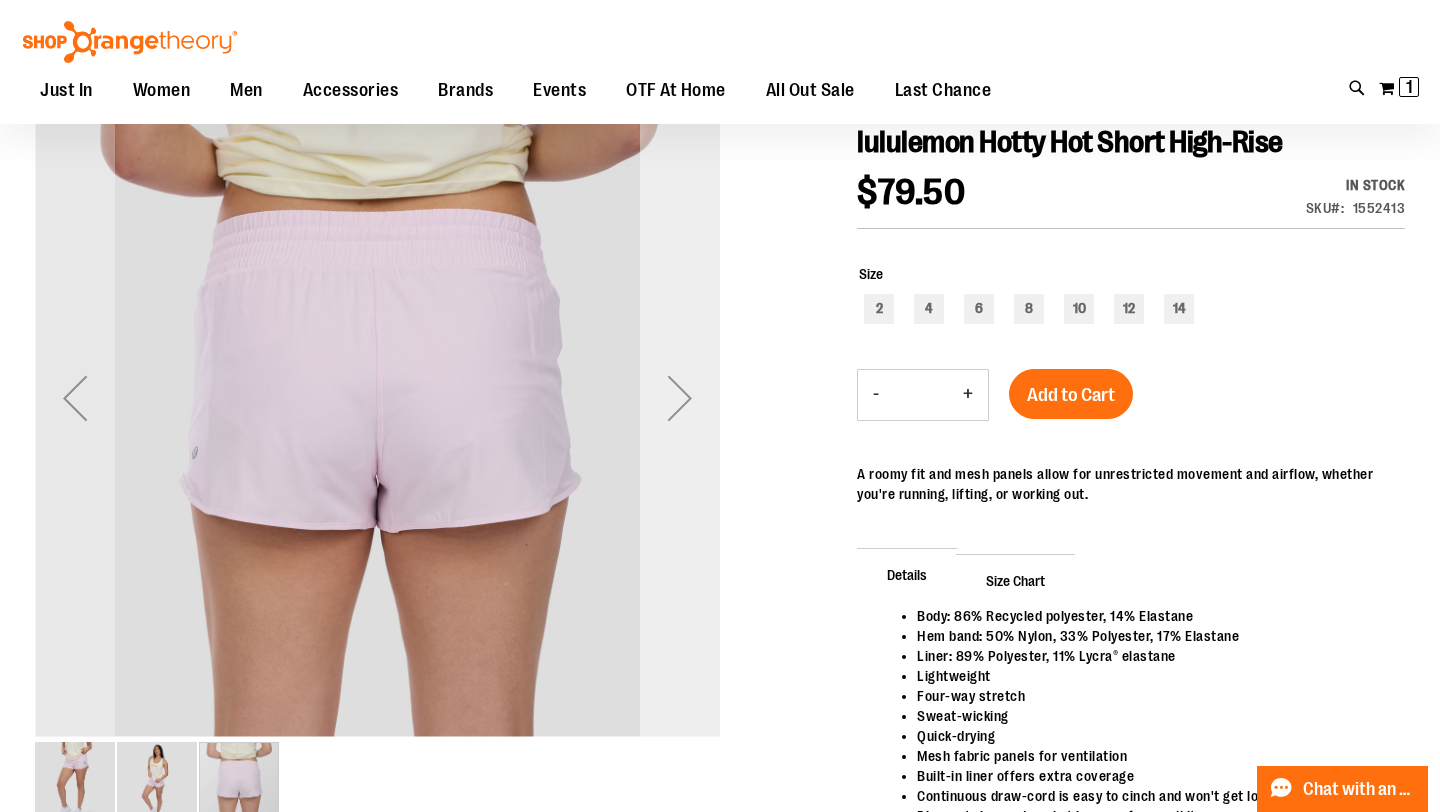 click at bounding box center (680, 398) 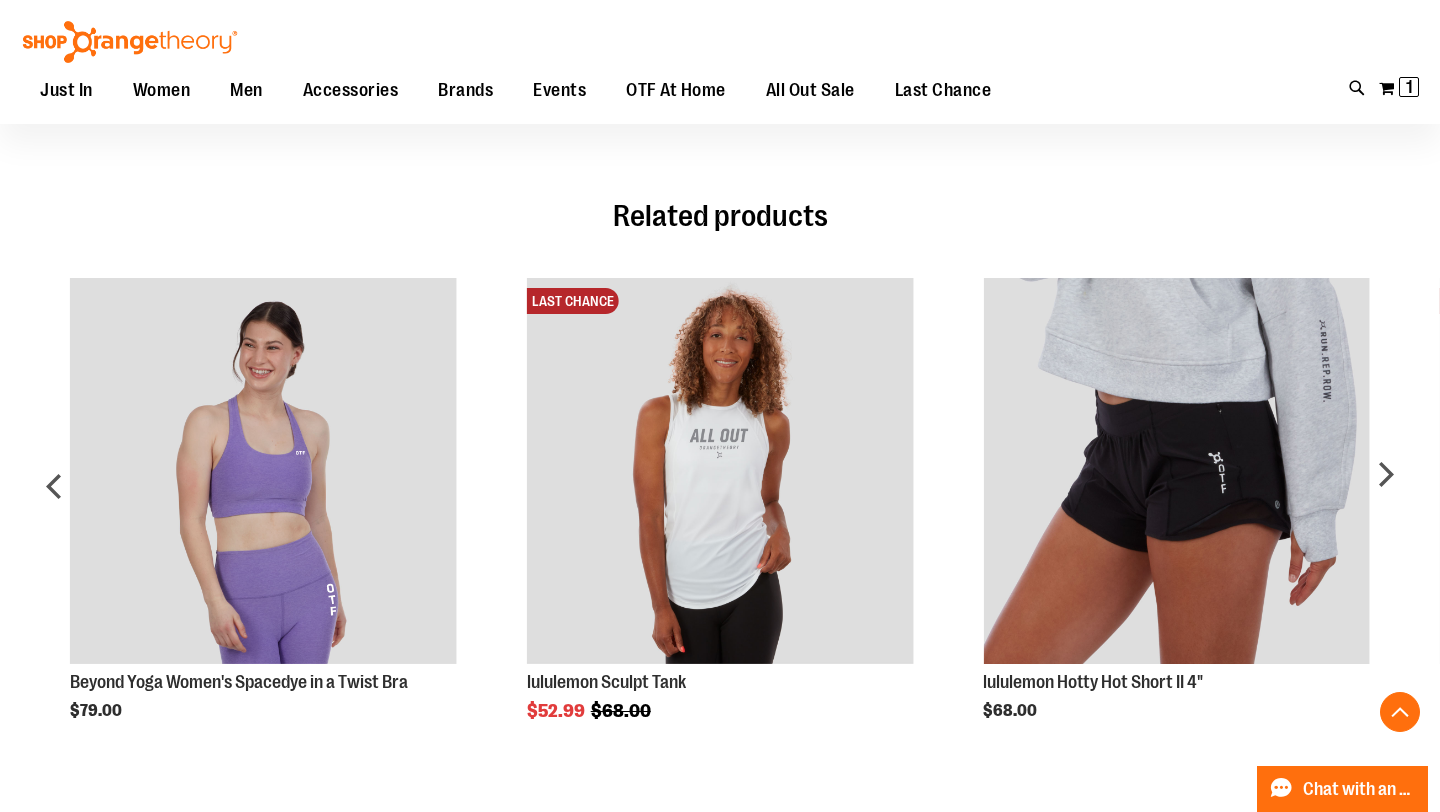 scroll, scrollTop: 1078, scrollLeft: 0, axis: vertical 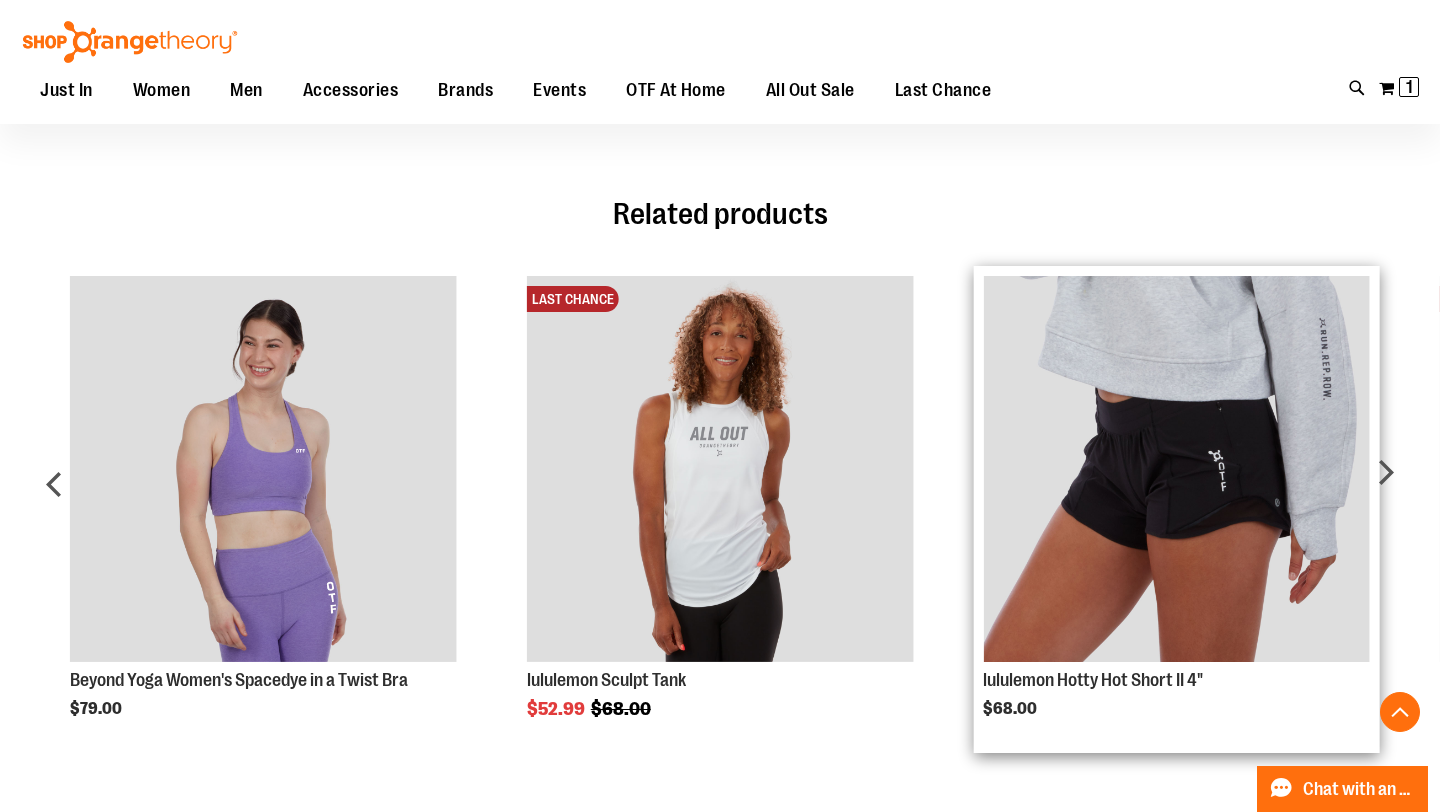 click at bounding box center (1176, 469) 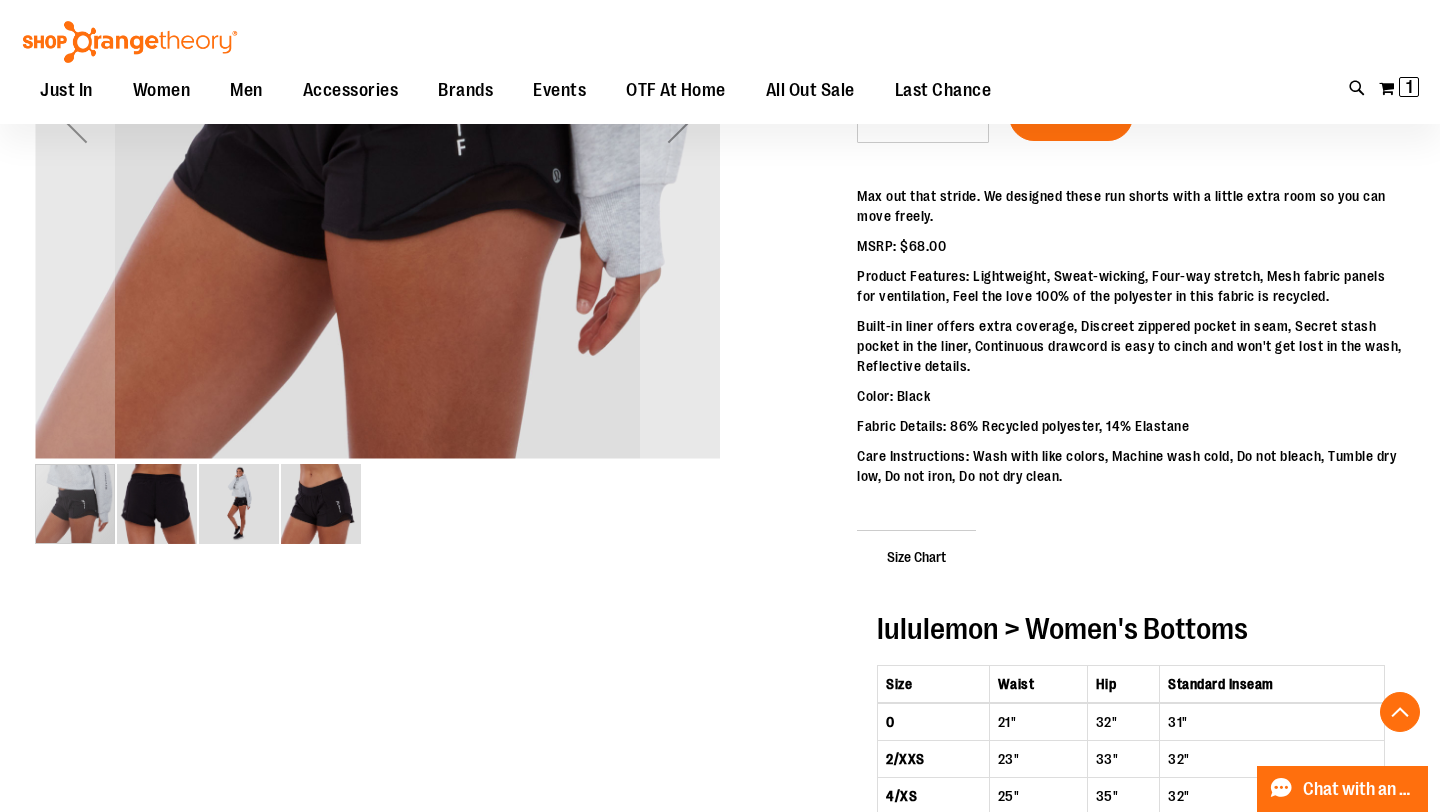 scroll, scrollTop: 583, scrollLeft: 0, axis: vertical 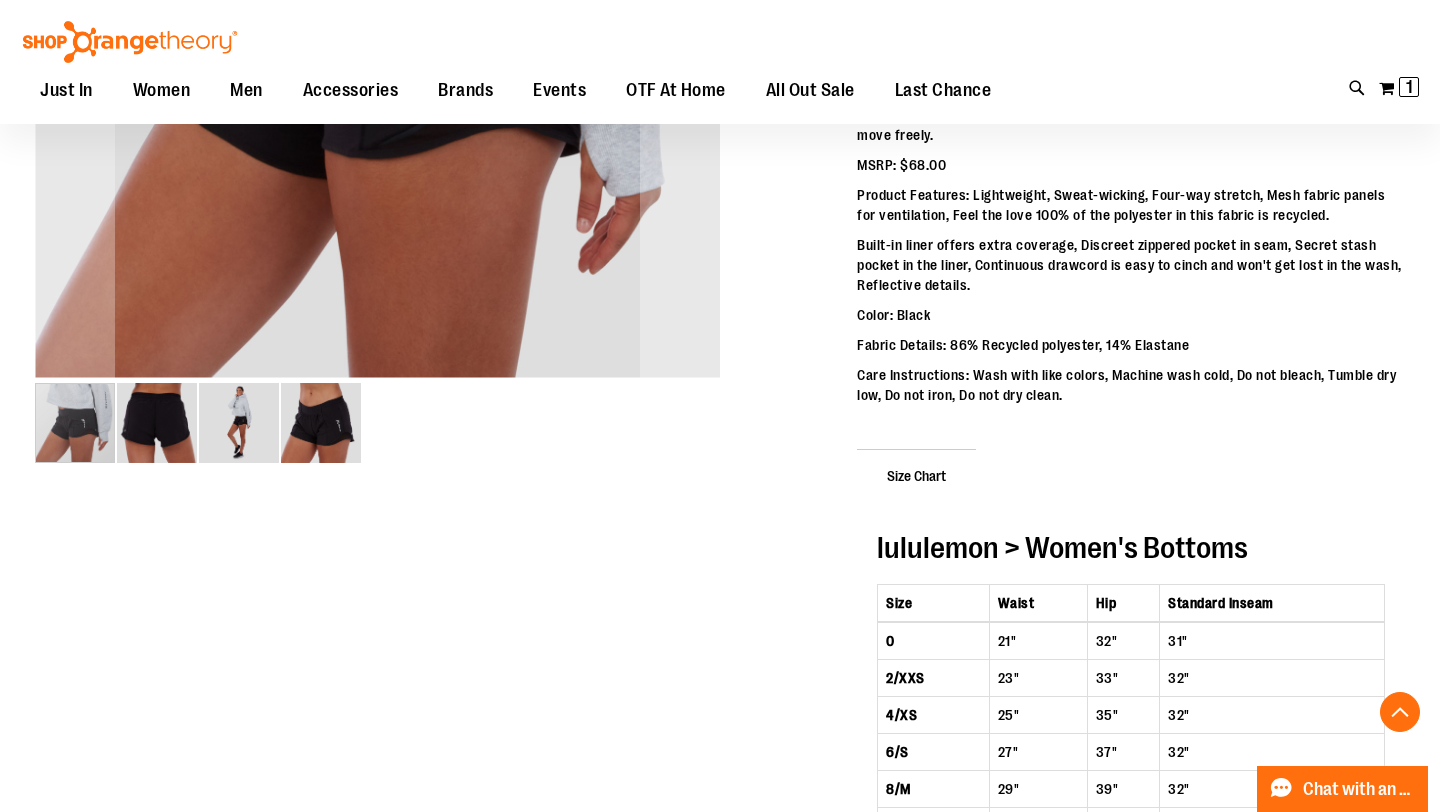 click at bounding box center [157, 423] 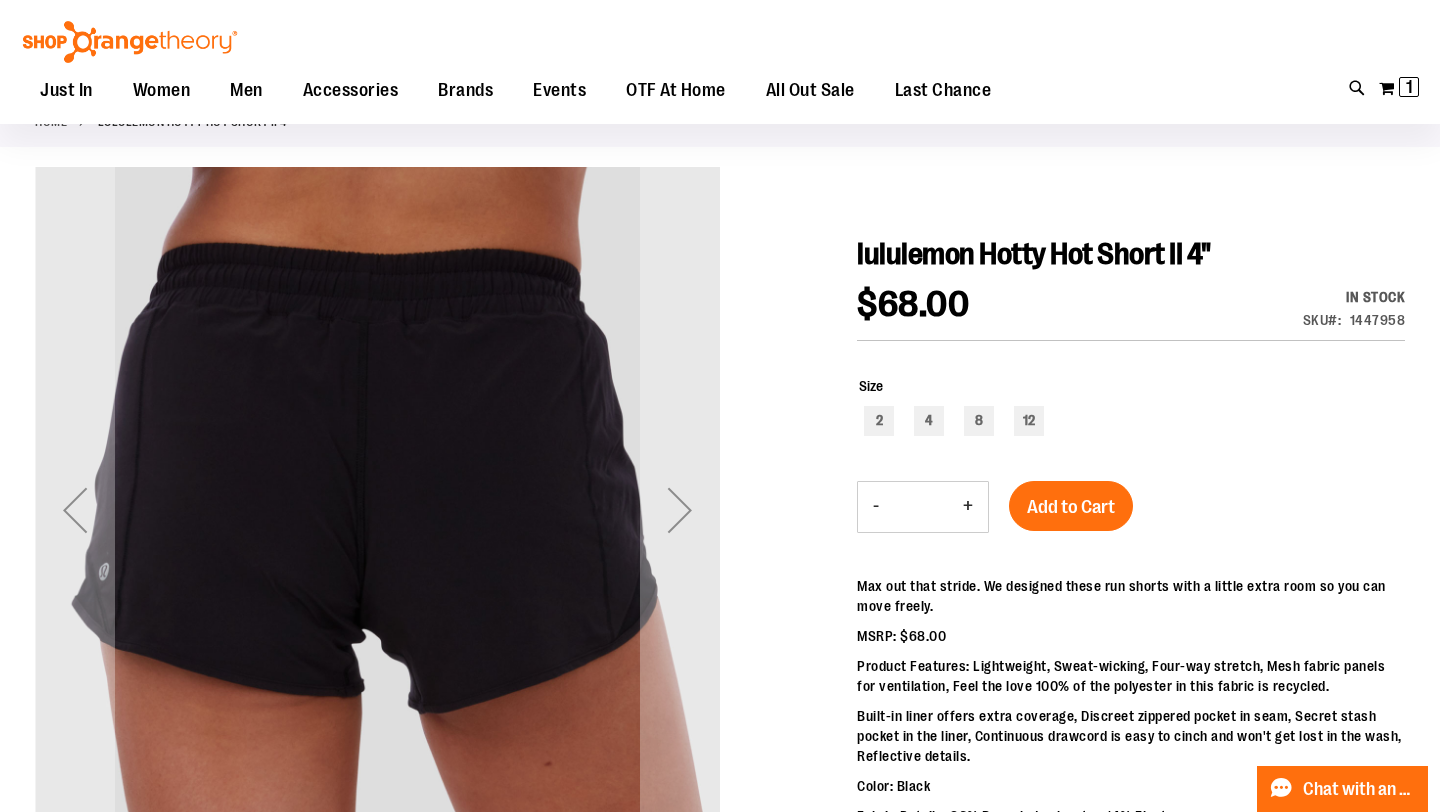 scroll, scrollTop: 76, scrollLeft: 0, axis: vertical 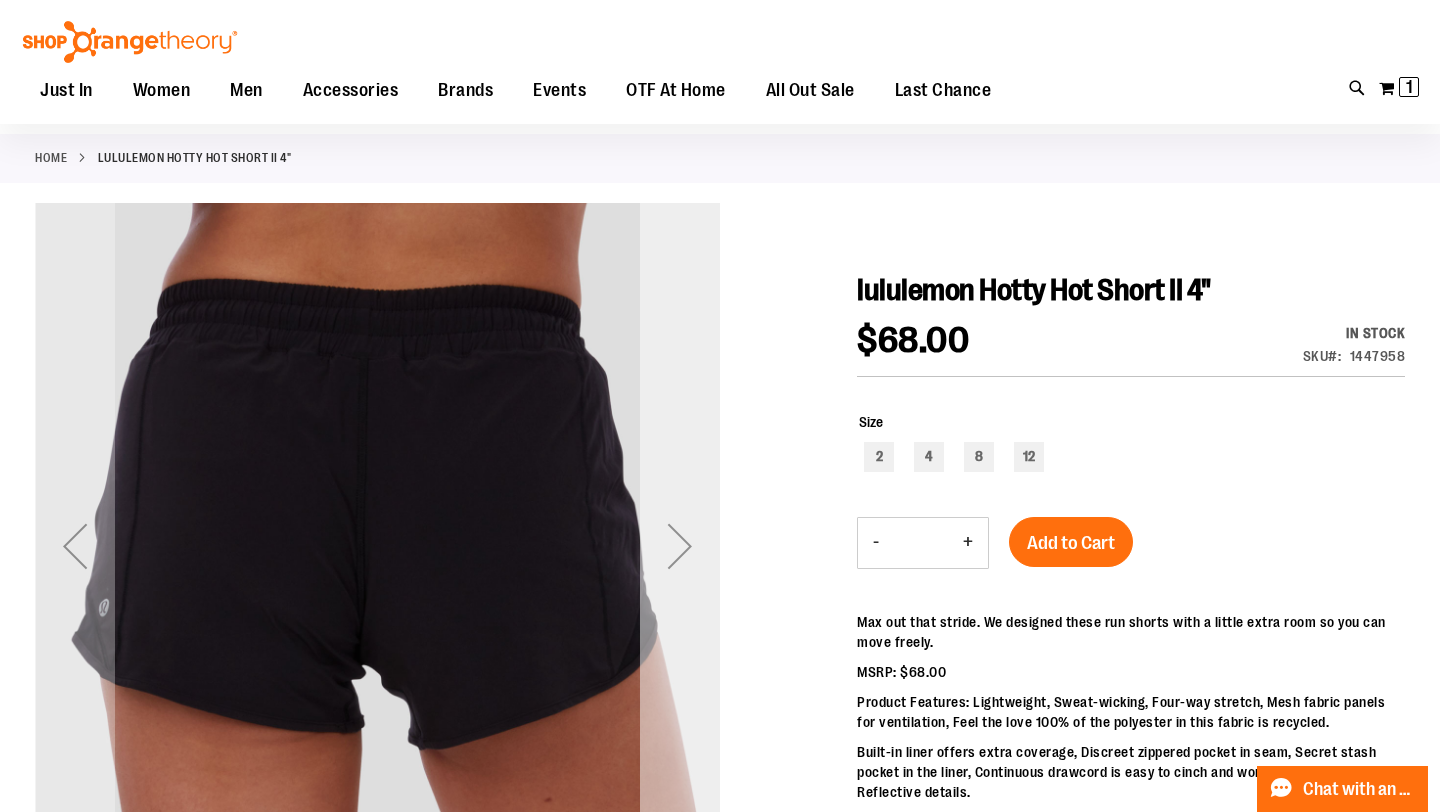 click at bounding box center [680, 546] 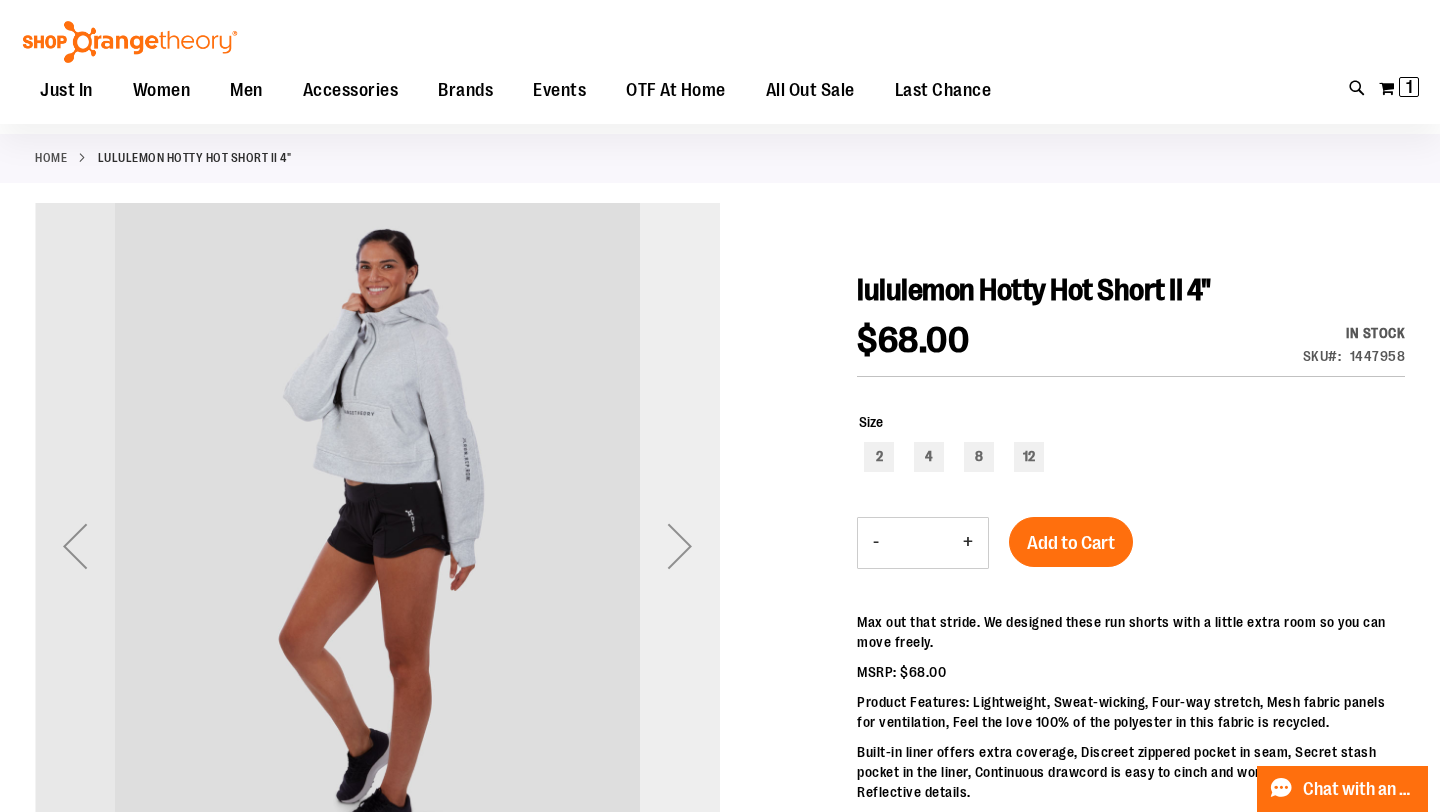 click at bounding box center [680, 546] 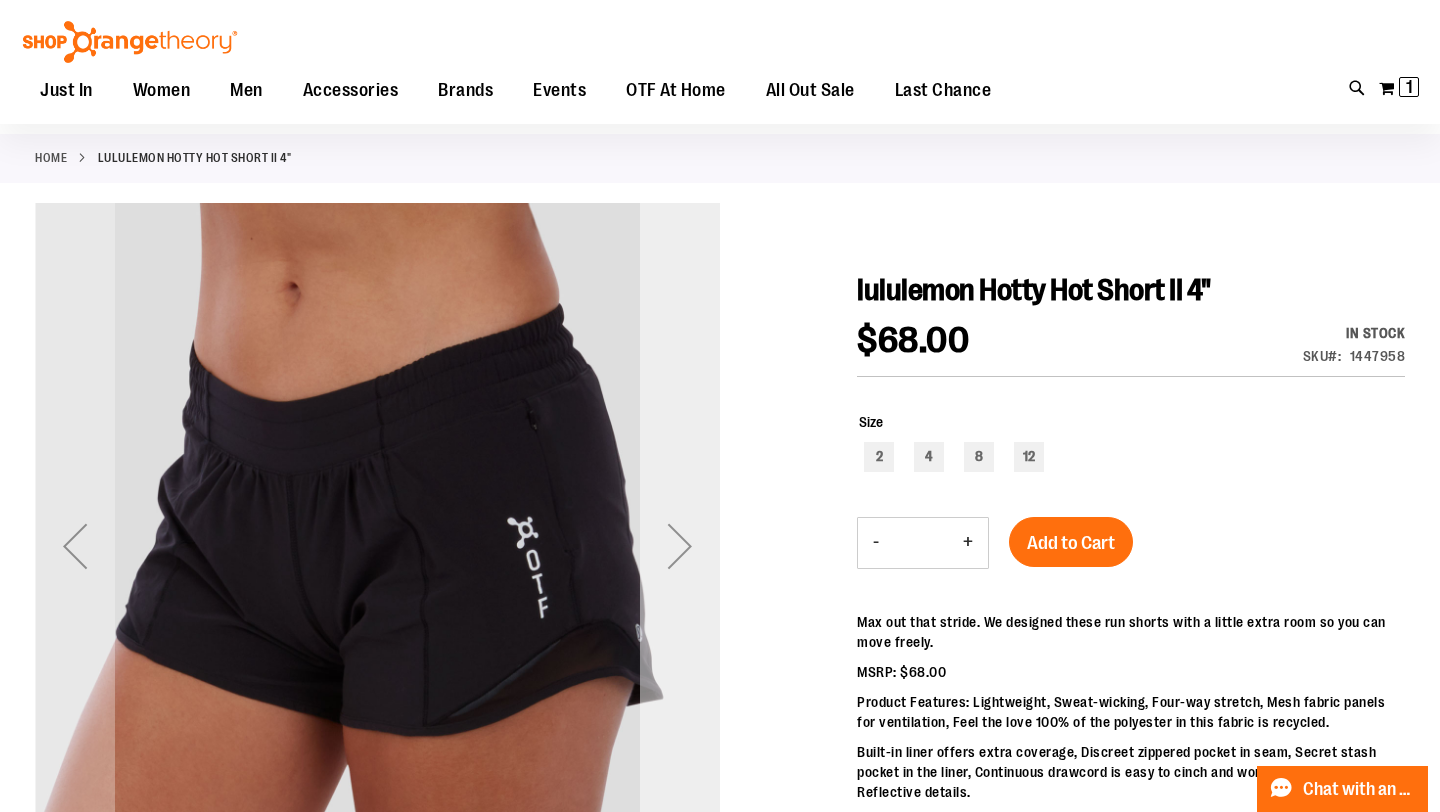 click at bounding box center (680, 546) 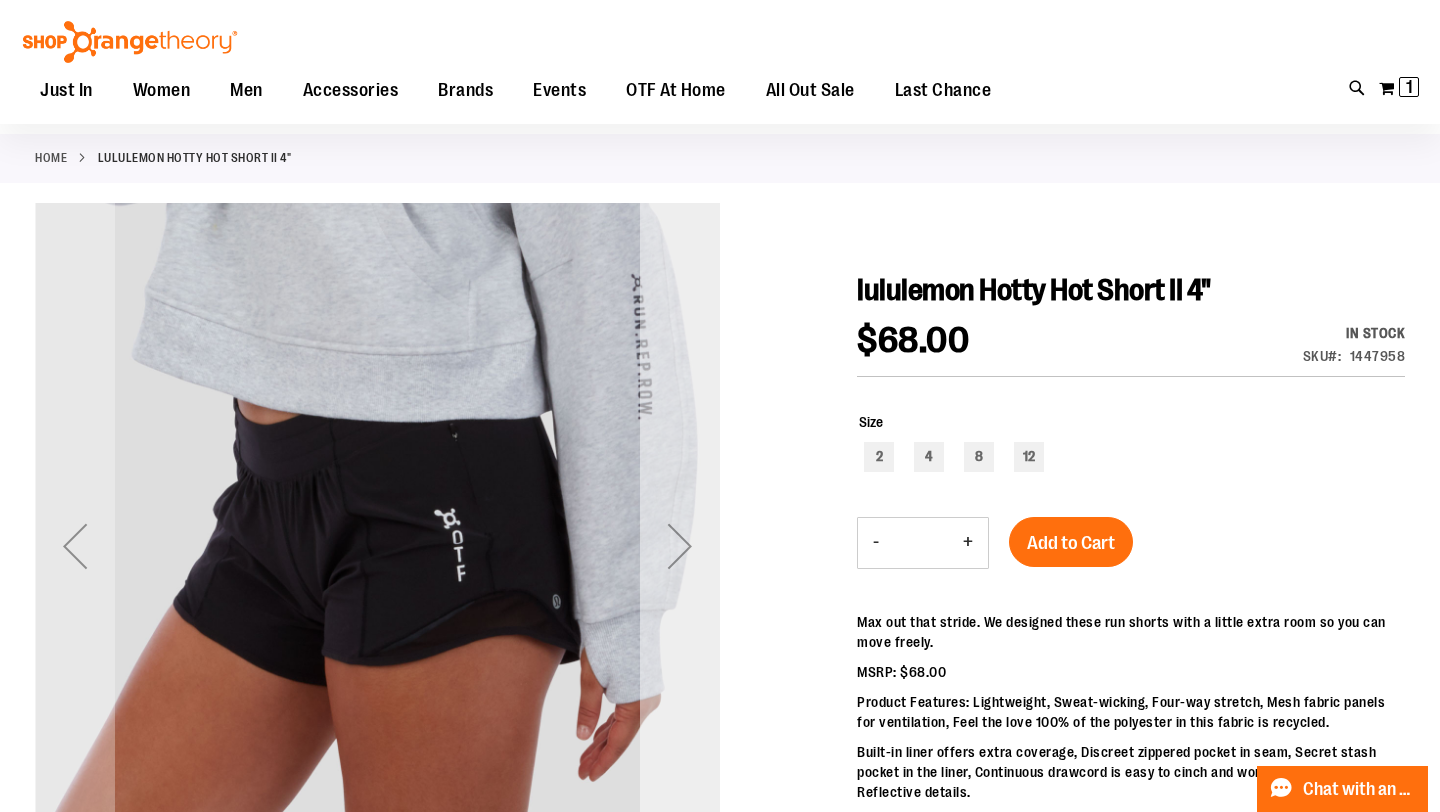 click at bounding box center (680, 546) 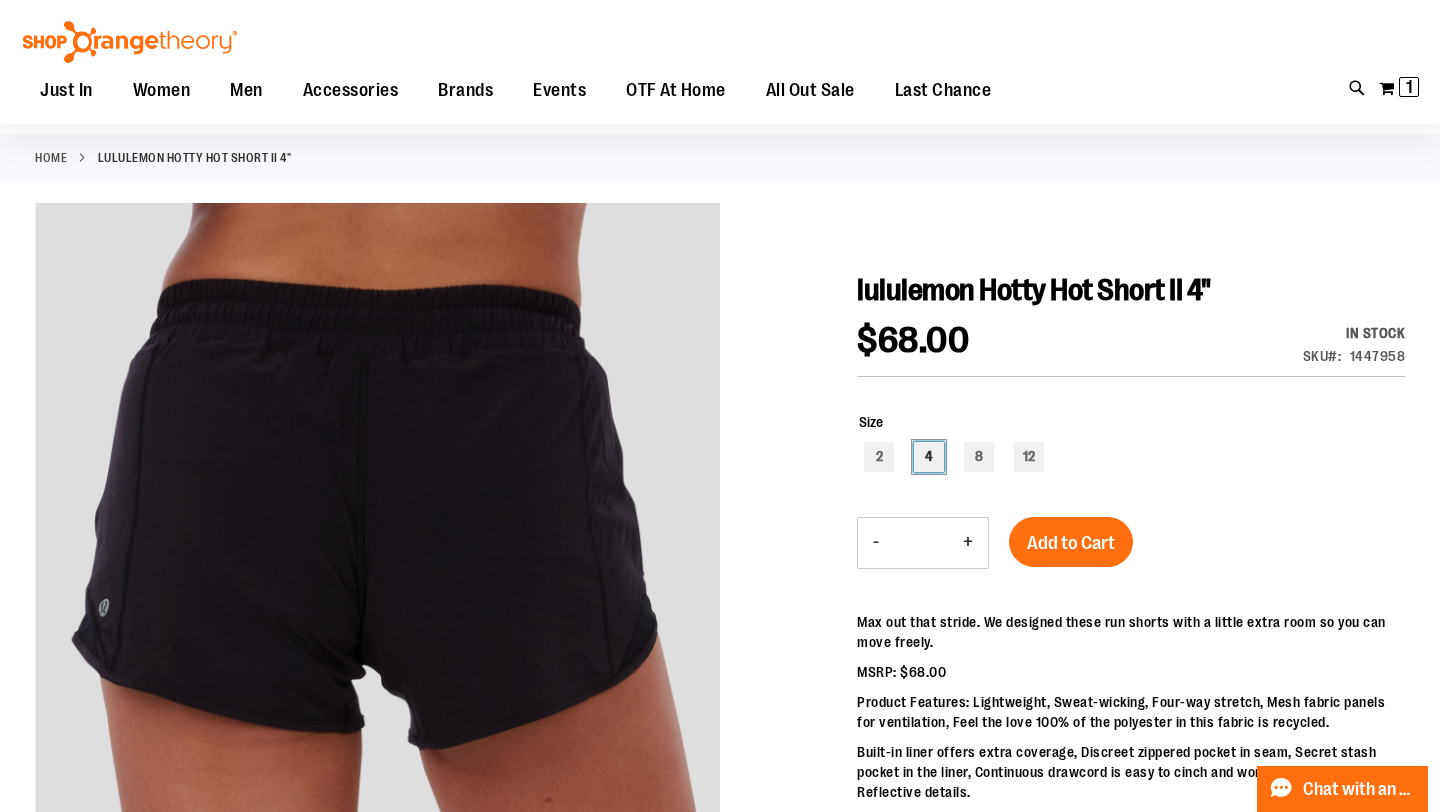 click on "4" at bounding box center (929, 457) 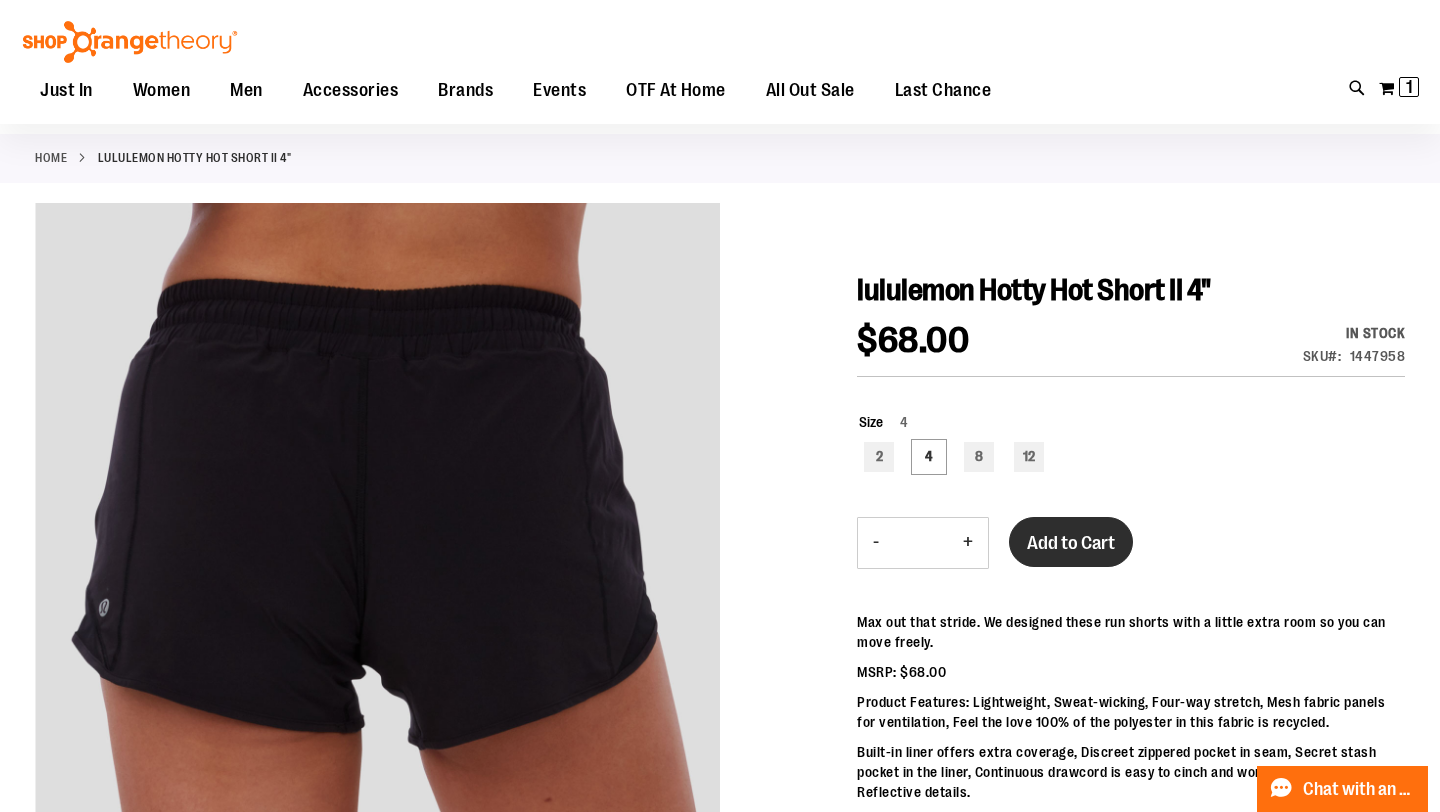 click on "Add to Cart" at bounding box center [1071, 543] 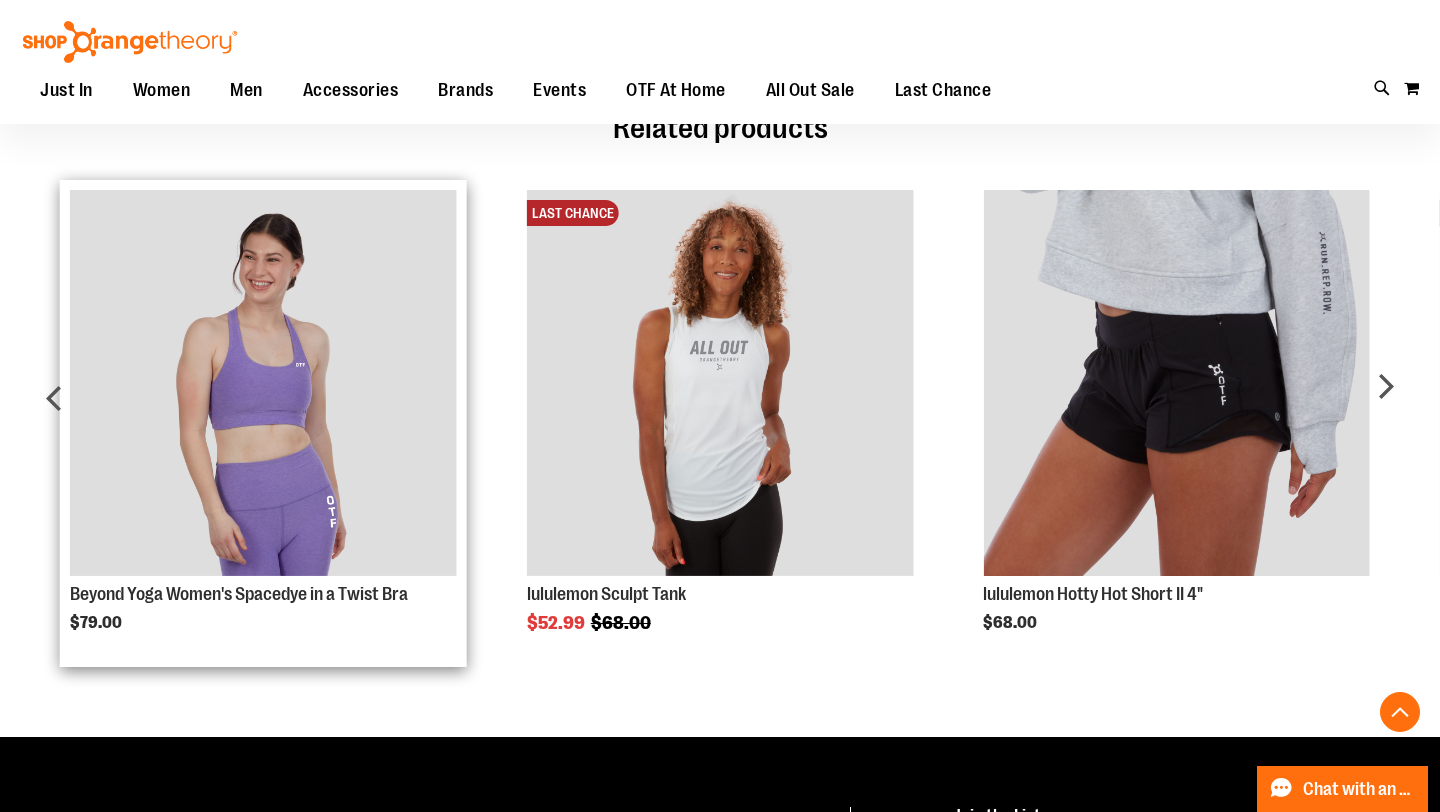 scroll, scrollTop: 974, scrollLeft: 0, axis: vertical 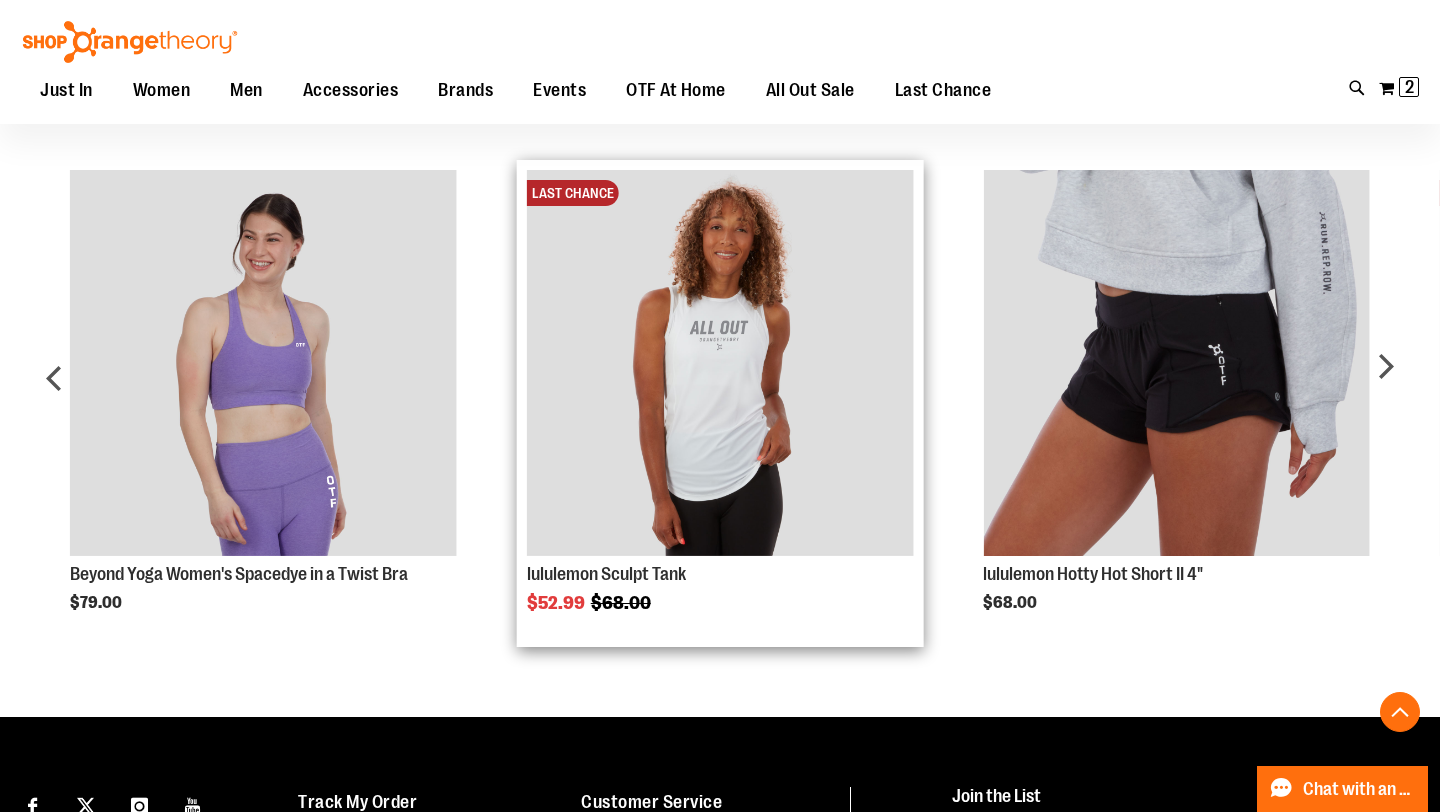 click at bounding box center (720, 363) 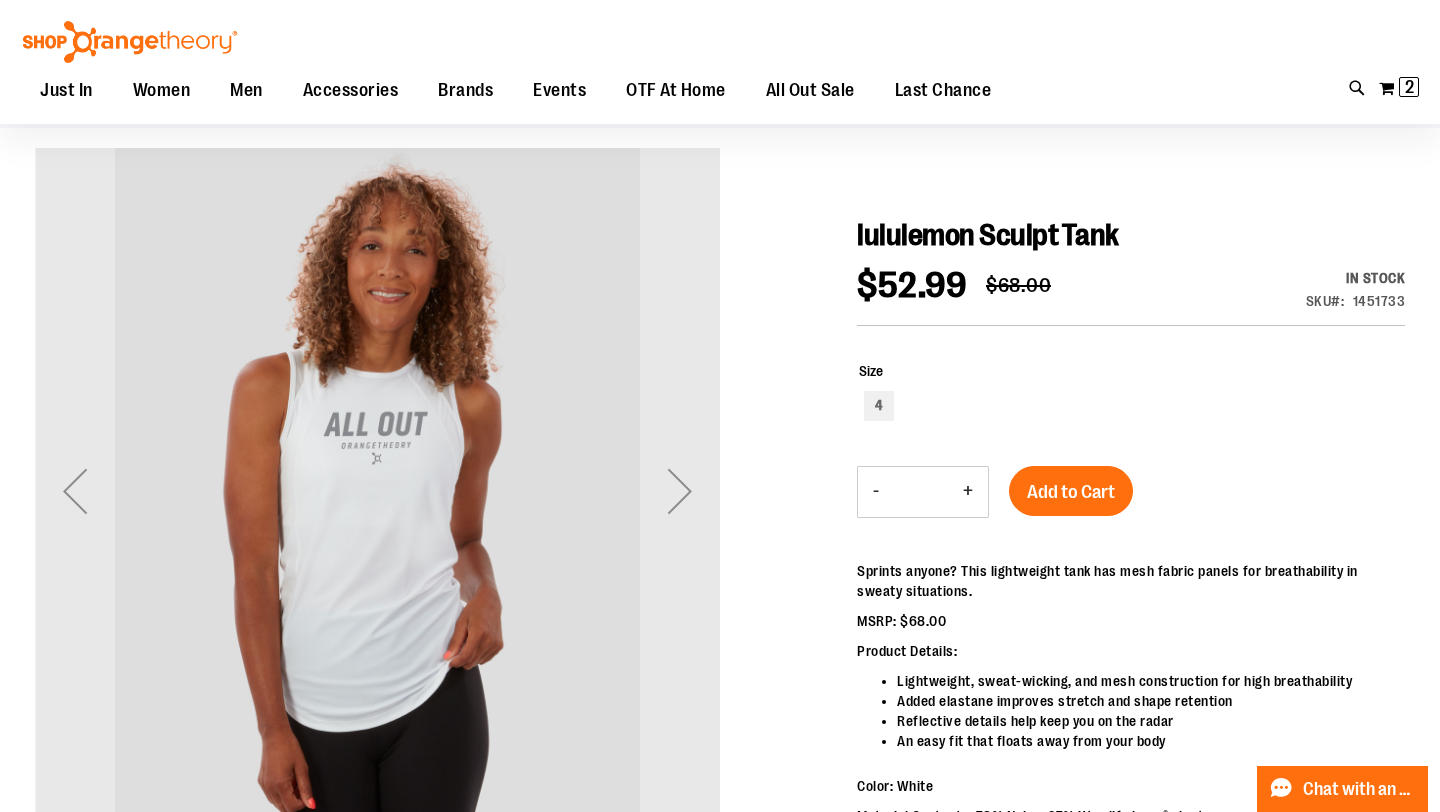 scroll, scrollTop: 135, scrollLeft: 0, axis: vertical 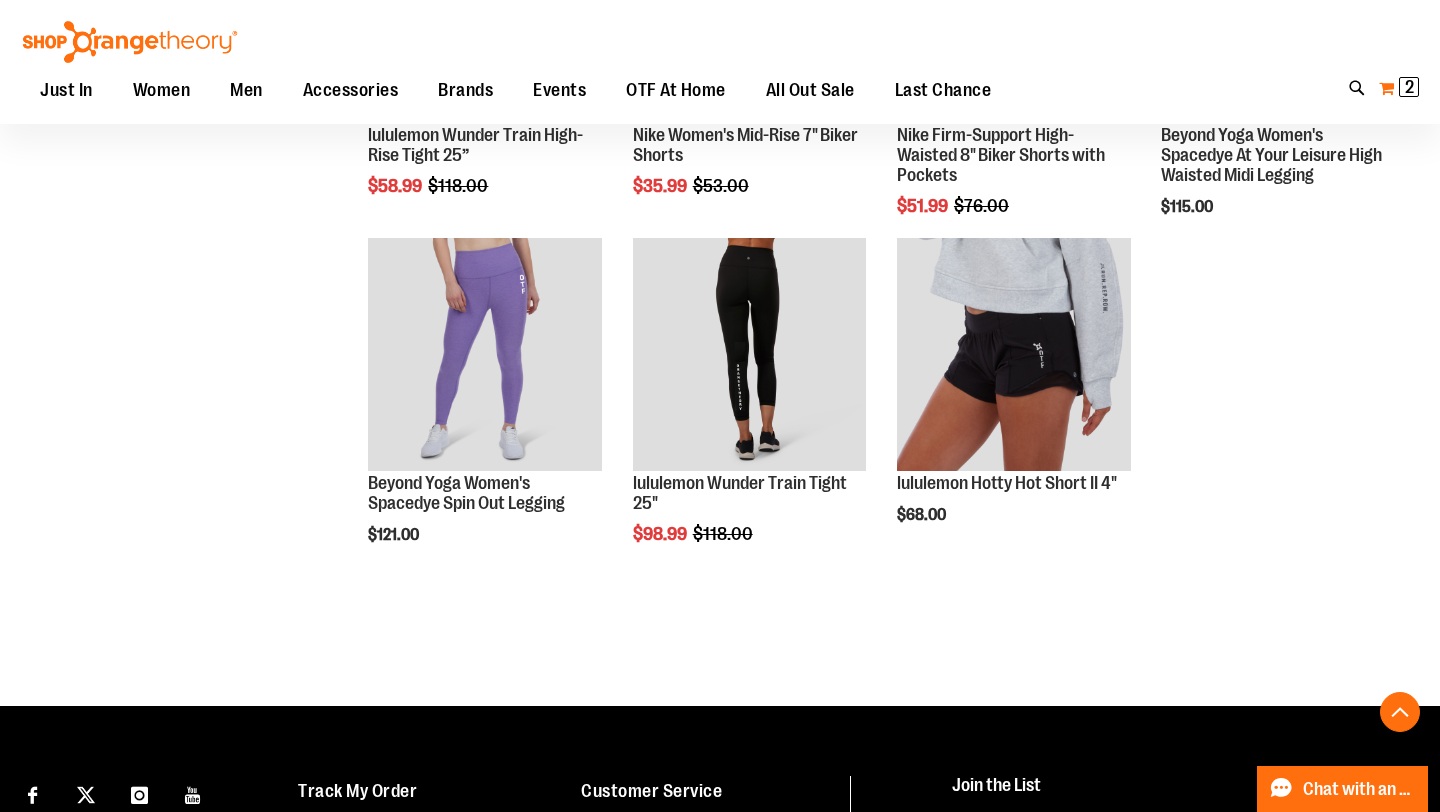 click on "2" at bounding box center [1409, 87] 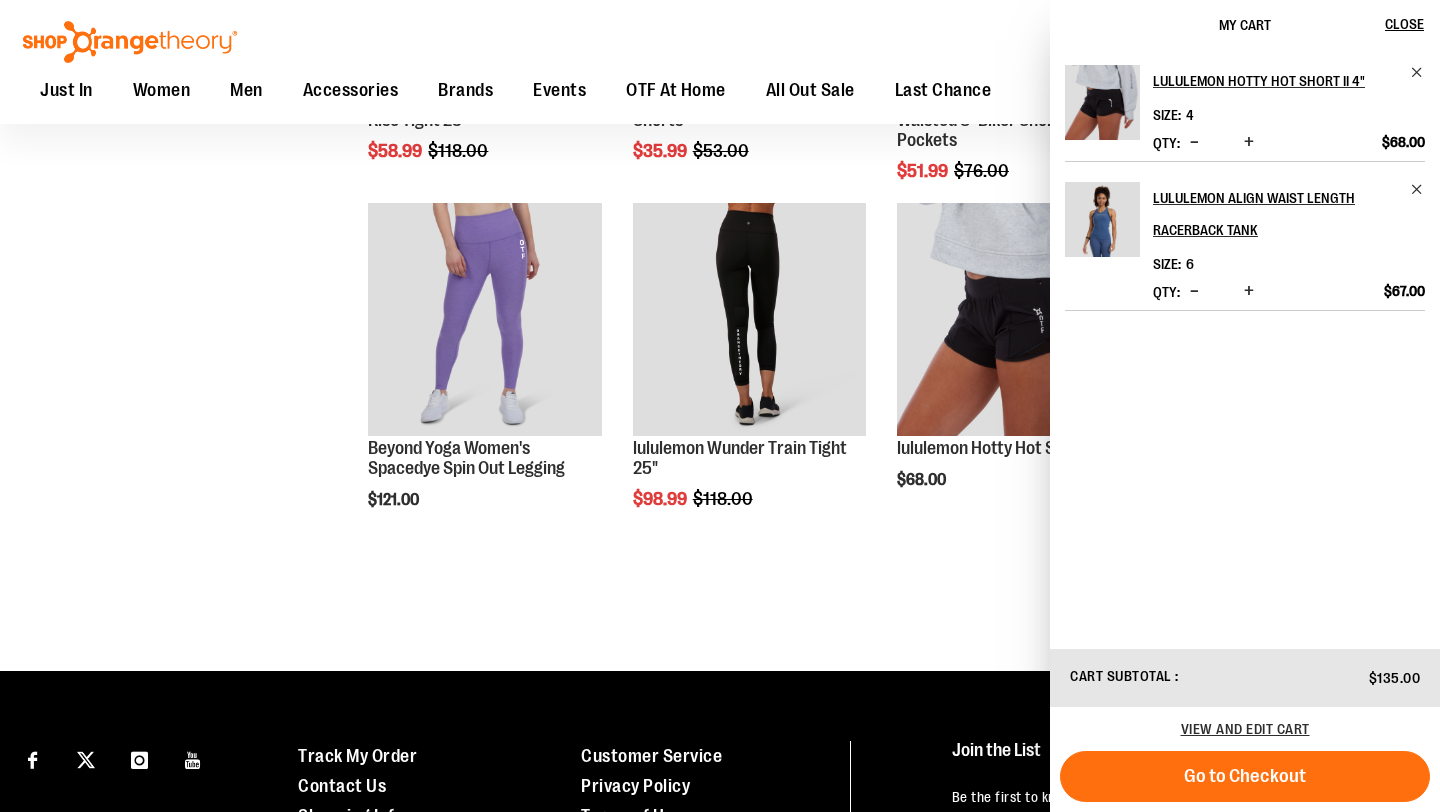 scroll, scrollTop: 1727, scrollLeft: 0, axis: vertical 